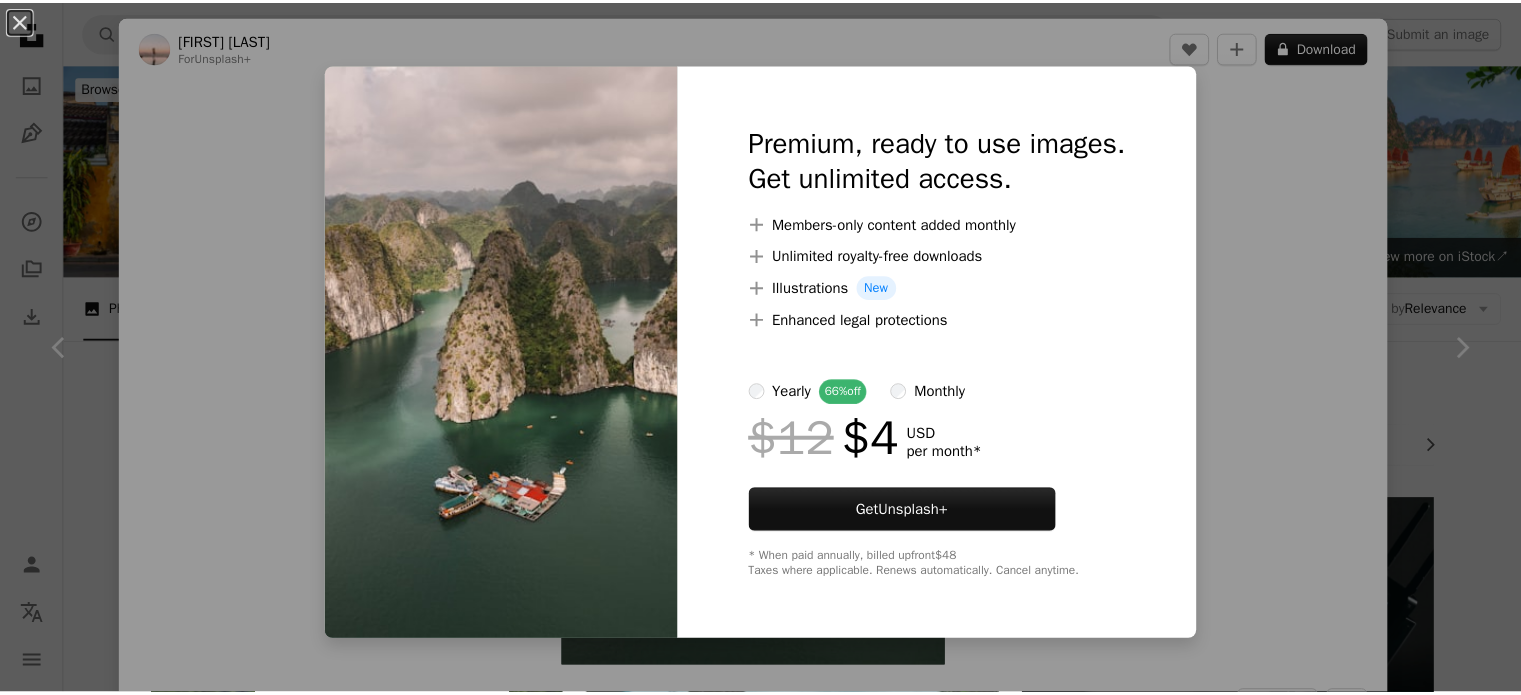 scroll, scrollTop: 6500, scrollLeft: 0, axis: vertical 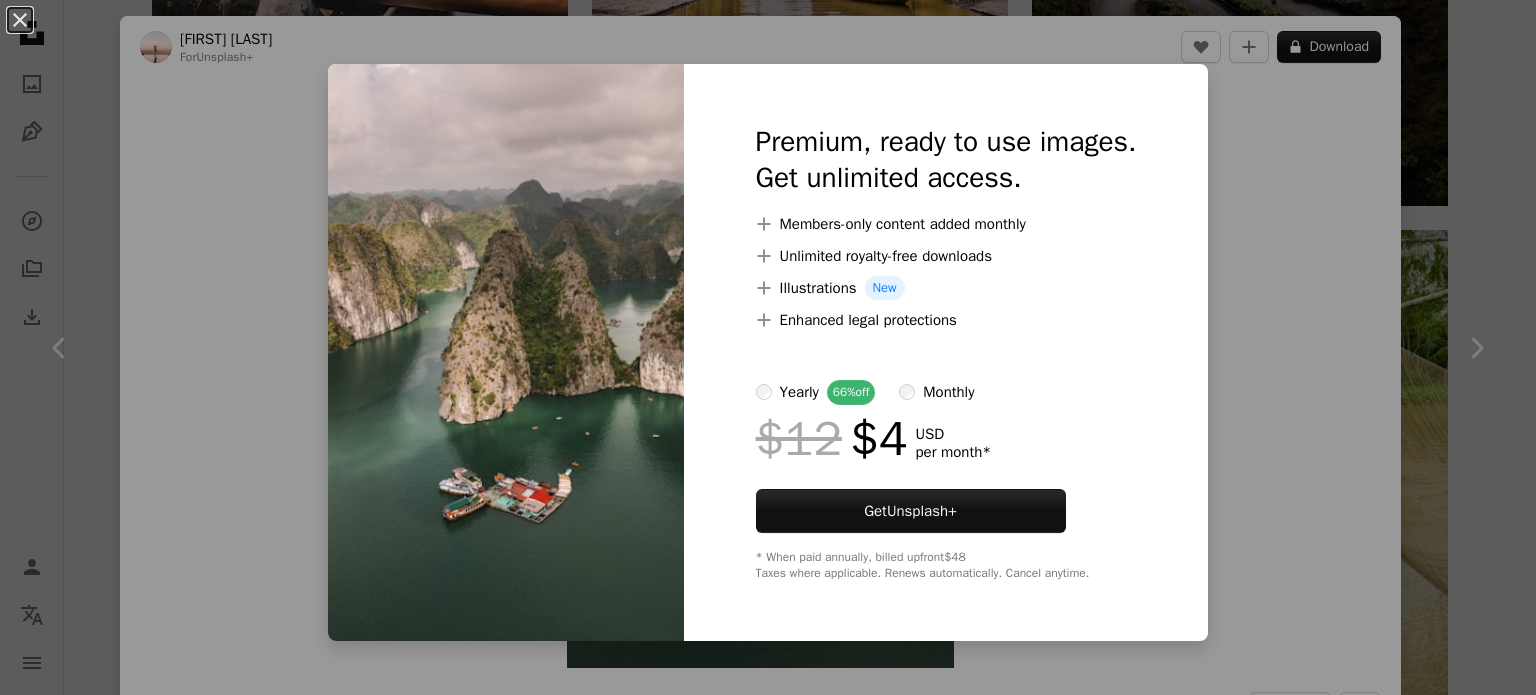 click on "An X shape Premium, ready to use images. Get unlimited access. A plus sign Members-only content added monthly A plus sign Unlimited royalty-free downloads A plus sign Illustrations  New A plus sign Enhanced legal protections yearly 66%  off monthly $12   $4 USD per month * Get  Unsplash+ * When paid annually, billed upfront  $48 Taxes where applicable. Renews automatically. Cancel anytime." at bounding box center [768, 347] 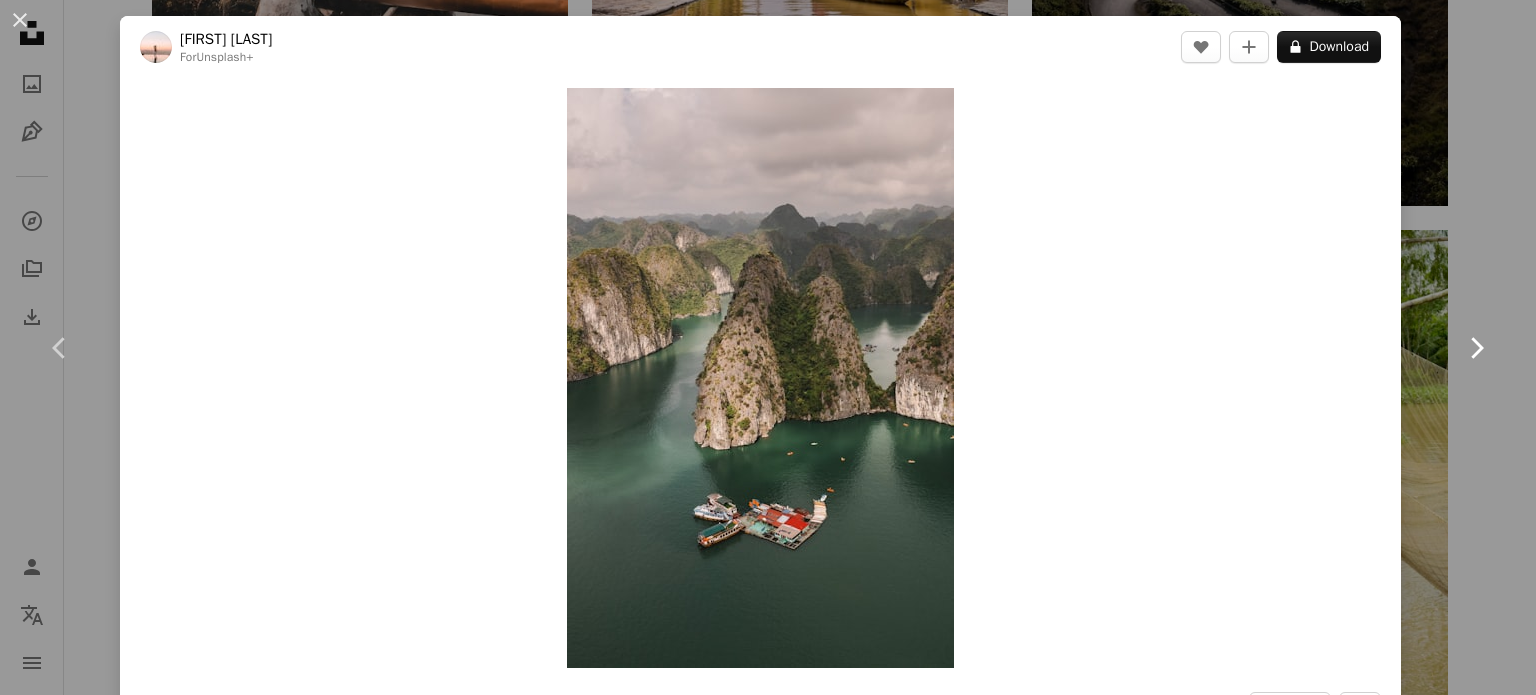 click on "Chevron right" at bounding box center [1476, 348] 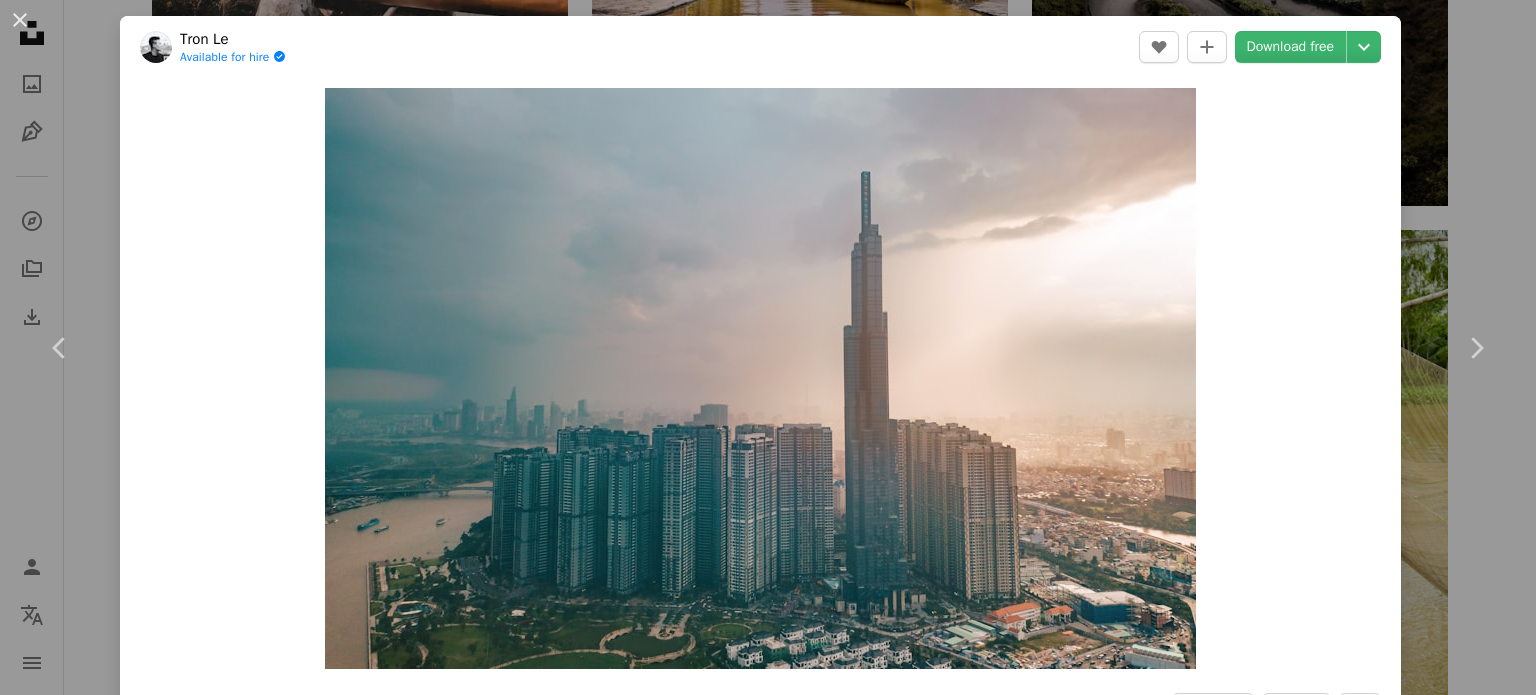 click on "An X shape Chevron left Chevron right Tron Le Available for hire A checkmark inside of a circle A heart A plus sign Download free Chevron down Zoom in Views 2,145,328 Downloads 16,803 Featured in Photos A forward-right arrow Share Info icon Info More Actions Landmark81 A map marker [NUMBER] [STREET], P. [DISTRICT], [DISTRICT], [CITY], [COUNTRY], [CITY] Calendar outlined Published on  [DATE] Camera DJI, FC220 Safety Free to use under the  Unsplash License city river vietnam cityscape city at night skyscraper skyline view city skyline saigon river side hochiminh building grey scenery urban flood outdoors town downtown Backgrounds Browse premium related images on iStock  |  Save 20% with code UNSPLASH20 View more on iStock  ↗ Related images A heart A plus sign Di_An_h Available for hire A checkmark inside of a circle Arrow pointing down A heart A plus sign Moh Arrow pointing down A heart A plus sign Curtain inin Available for hire A checkmark inside of a circle Arrow pointing down A heart A plus sign A heart" at bounding box center (768, 347) 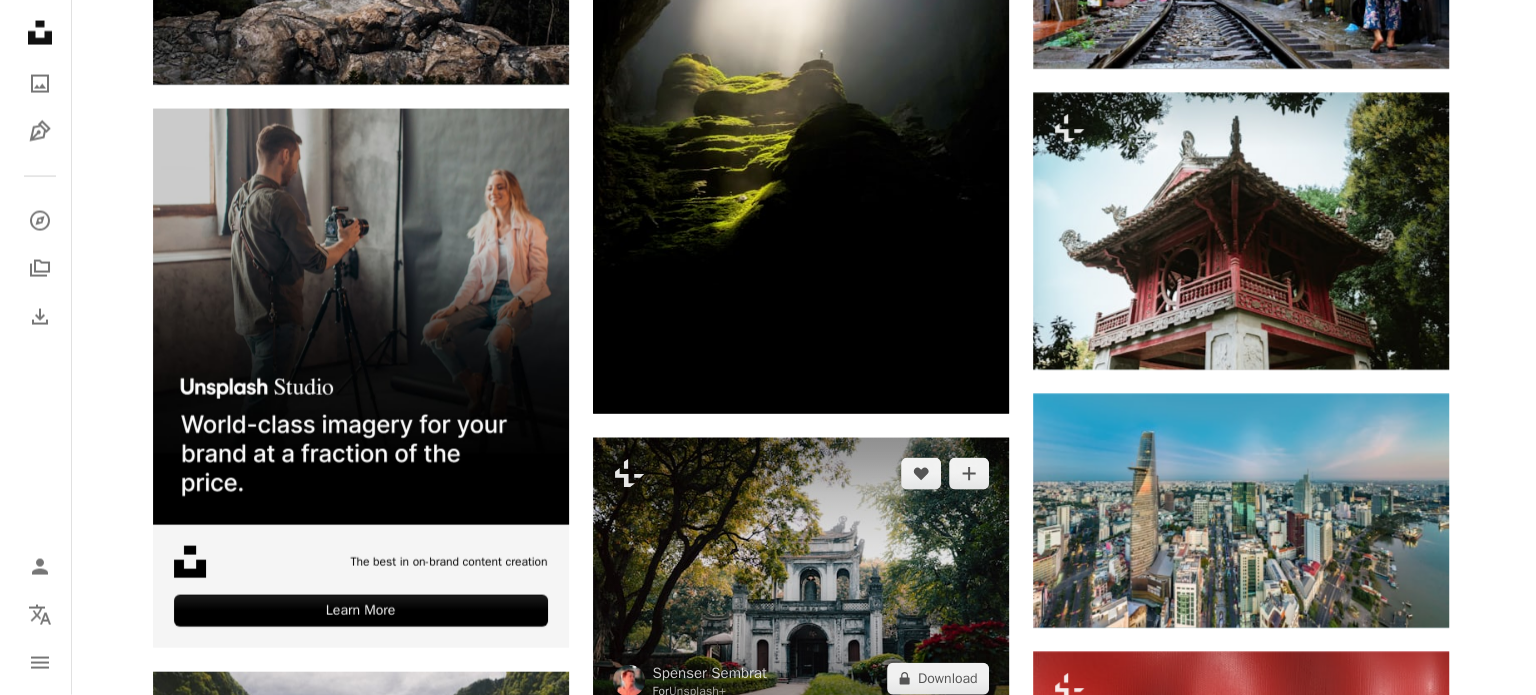 scroll, scrollTop: 4500, scrollLeft: 0, axis: vertical 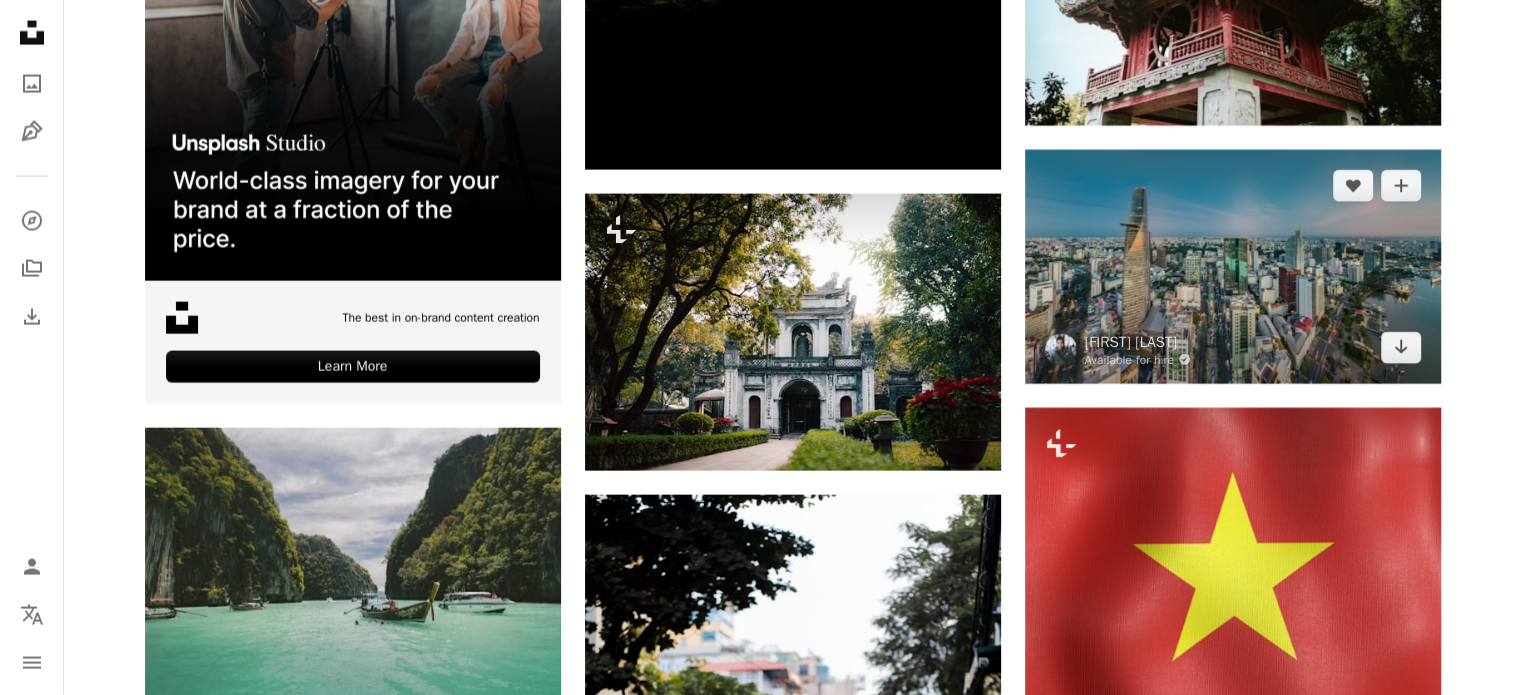 click at bounding box center (1233, 267) 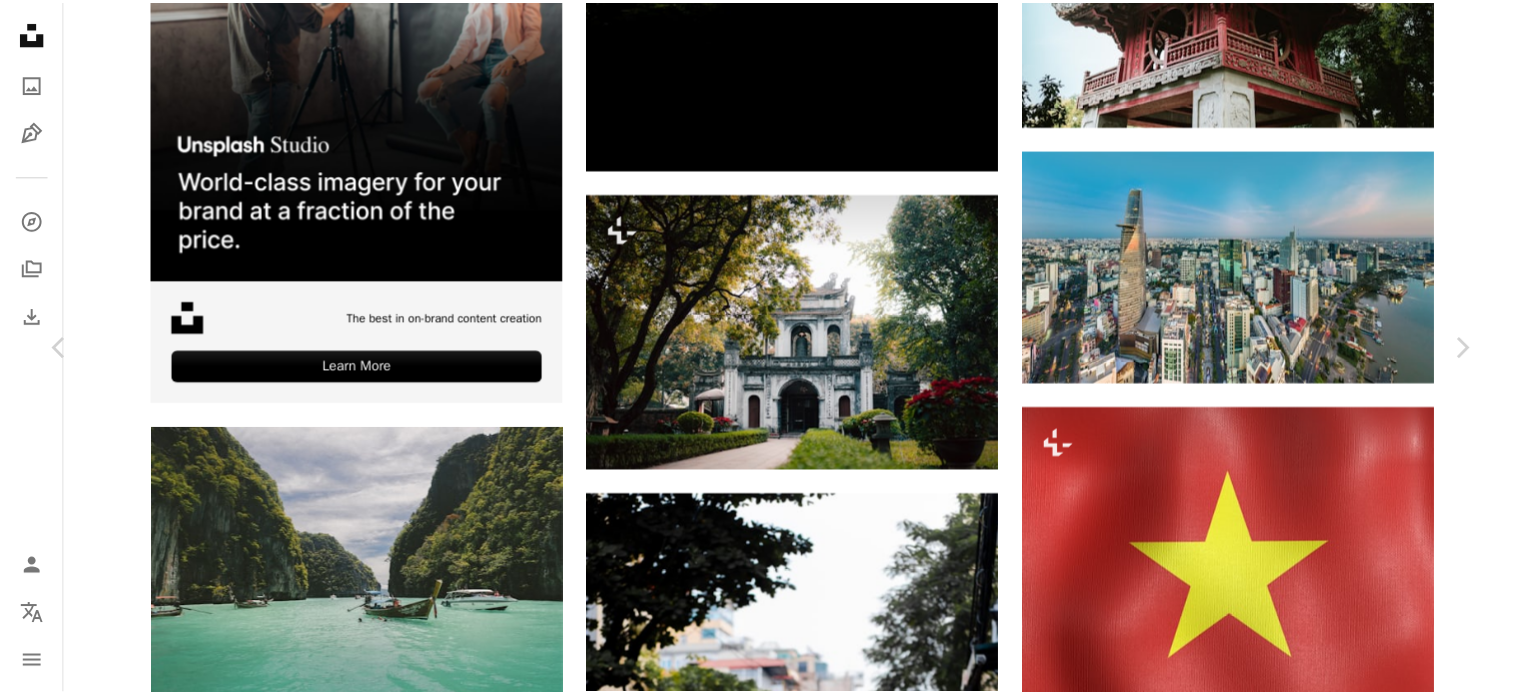 scroll, scrollTop: 0, scrollLeft: 0, axis: both 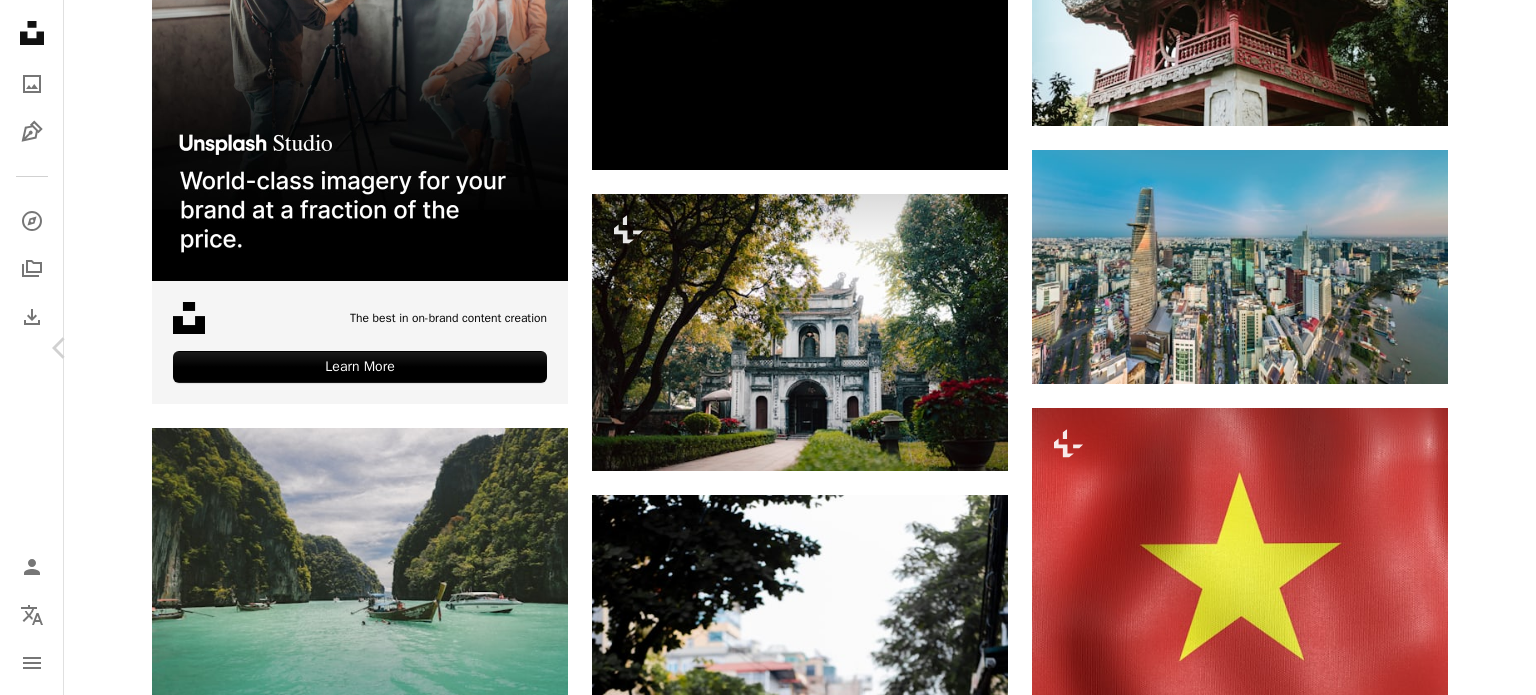 click on "Chevron right" at bounding box center [1476, 348] 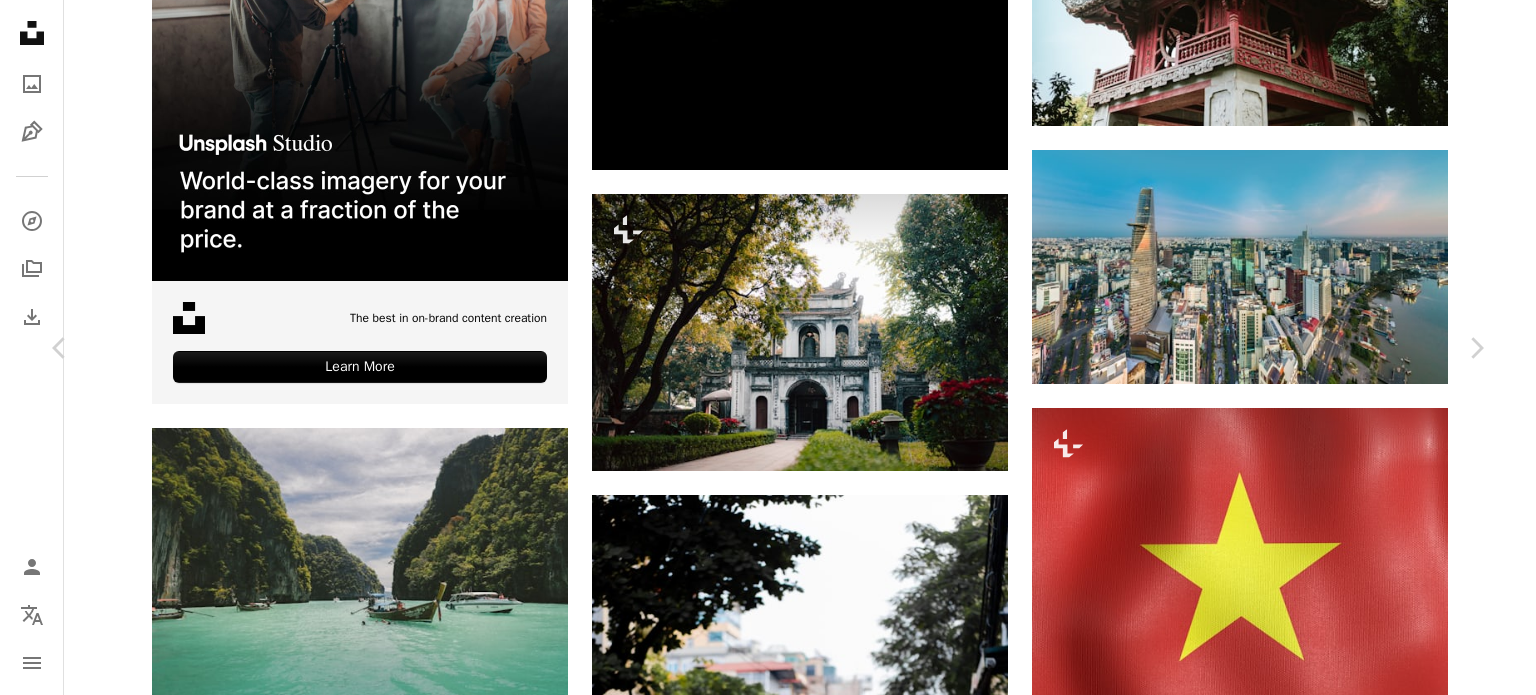 click on "An X shape Chevron left Chevron right Resource Database For  Unsplash+ A heart A plus sign A lock Download Zoom in A forward-right arrow Share More Actions Flags : Vietnam | Unsplash+ Production Item #UNFL-1.095 | RSDB™ A map marker Resource Database™ Calendar outlined Published on  [DATE] Safety Licensed under the  Unsplash+ License wallpaper background vietnam 3d render digital image wallpapers render backgrounds flag hanoi vietnam flag Backgrounds From this series Chevron right Plus sign for Unsplash+ Plus sign for Unsplash+ Plus sign for Unsplash+ Plus sign for Unsplash+ Plus sign for Unsplash+ Plus sign for Unsplash+ Plus sign for Unsplash+ Plus sign for Unsplash+ Plus sign for Unsplash+ Plus sign for Unsplash+ Related images Plus sign for Unsplash+ A heart A plus sign Planet Volumes For  Unsplash+ A lock Download Plus sign for Unsplash+ A heart A plus sign Resource Database For  Unsplash+ A lock For" at bounding box center (768, 5761) 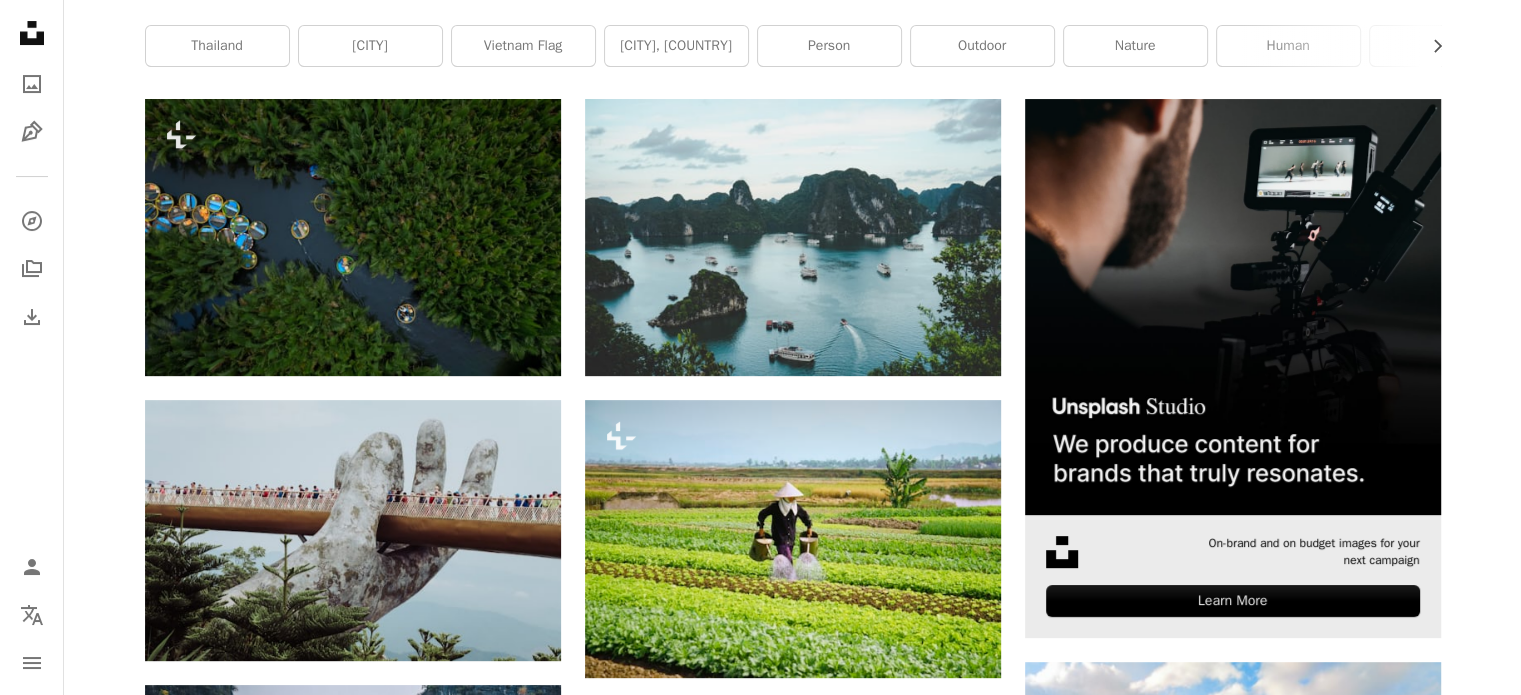 scroll, scrollTop: 0, scrollLeft: 0, axis: both 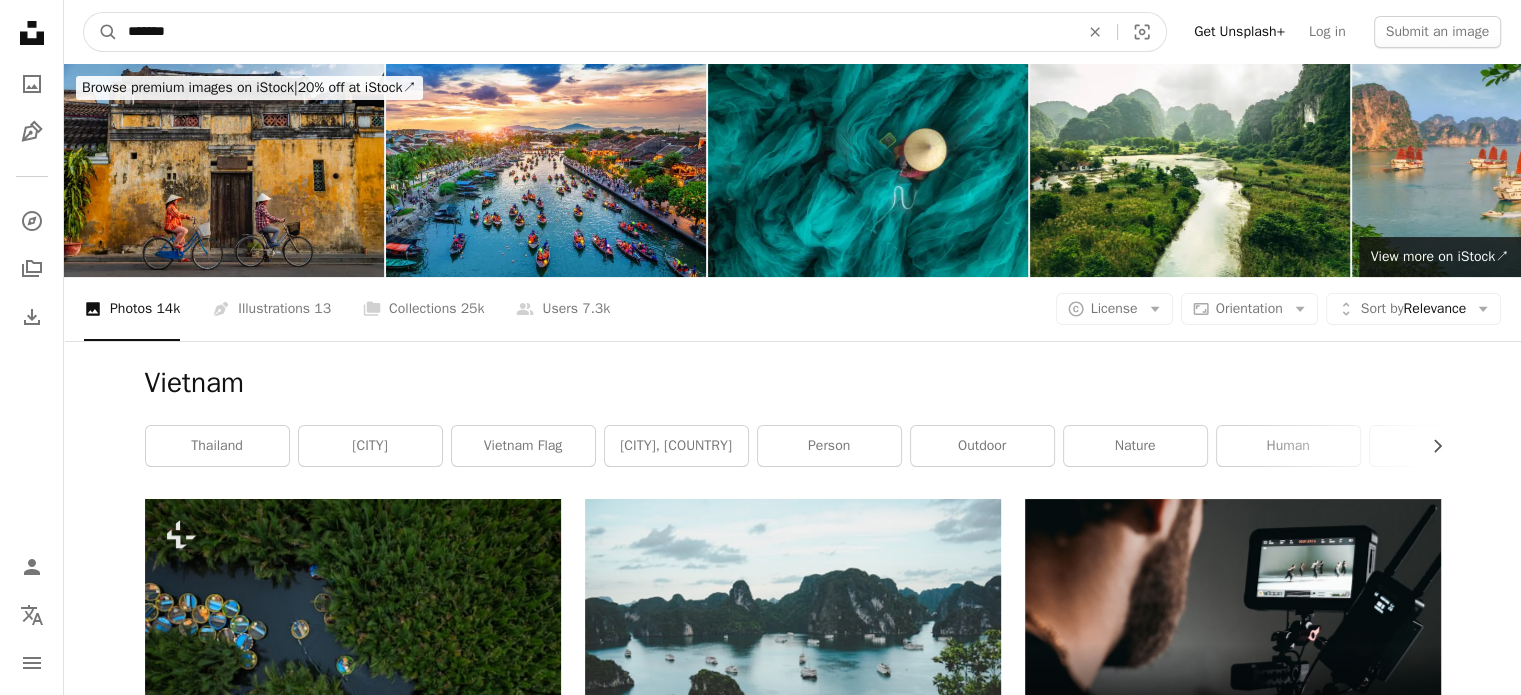 click on "*******" at bounding box center [595, 32] 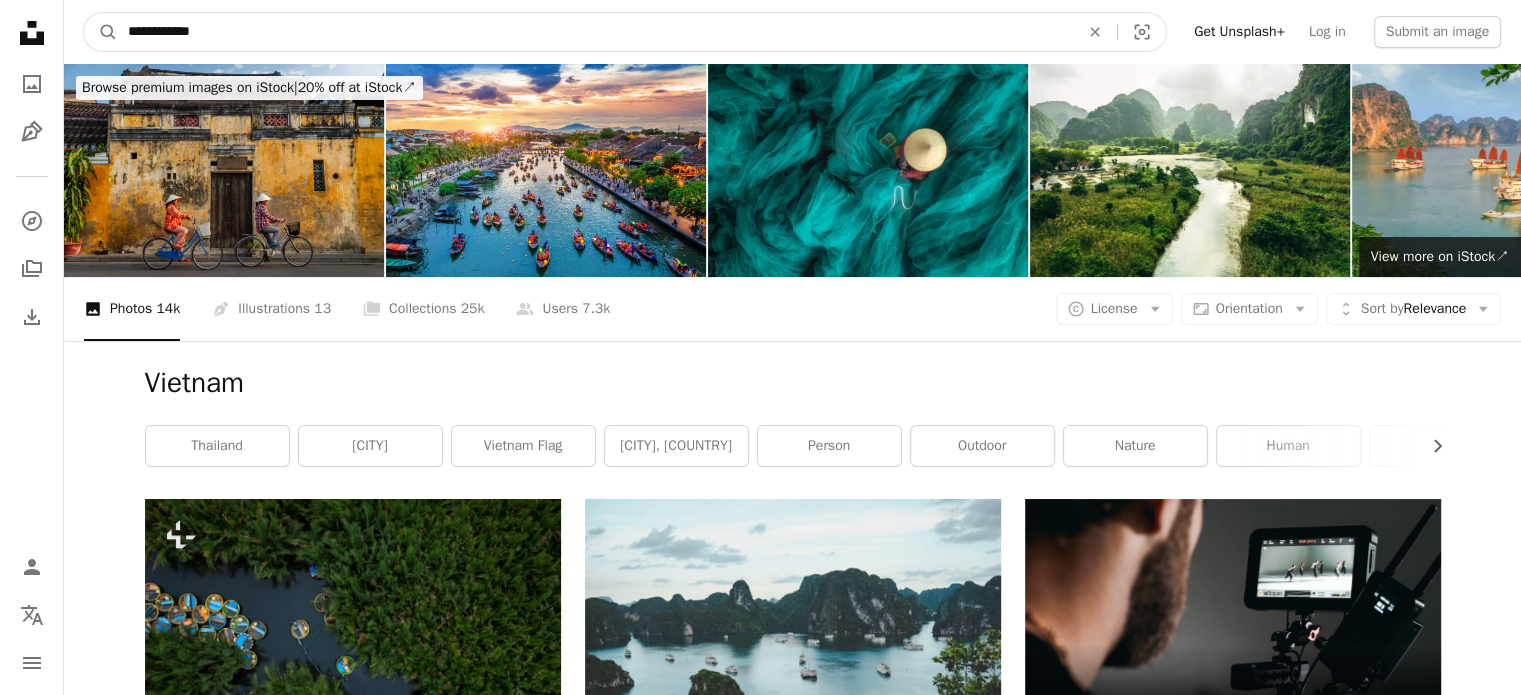 type on "**********" 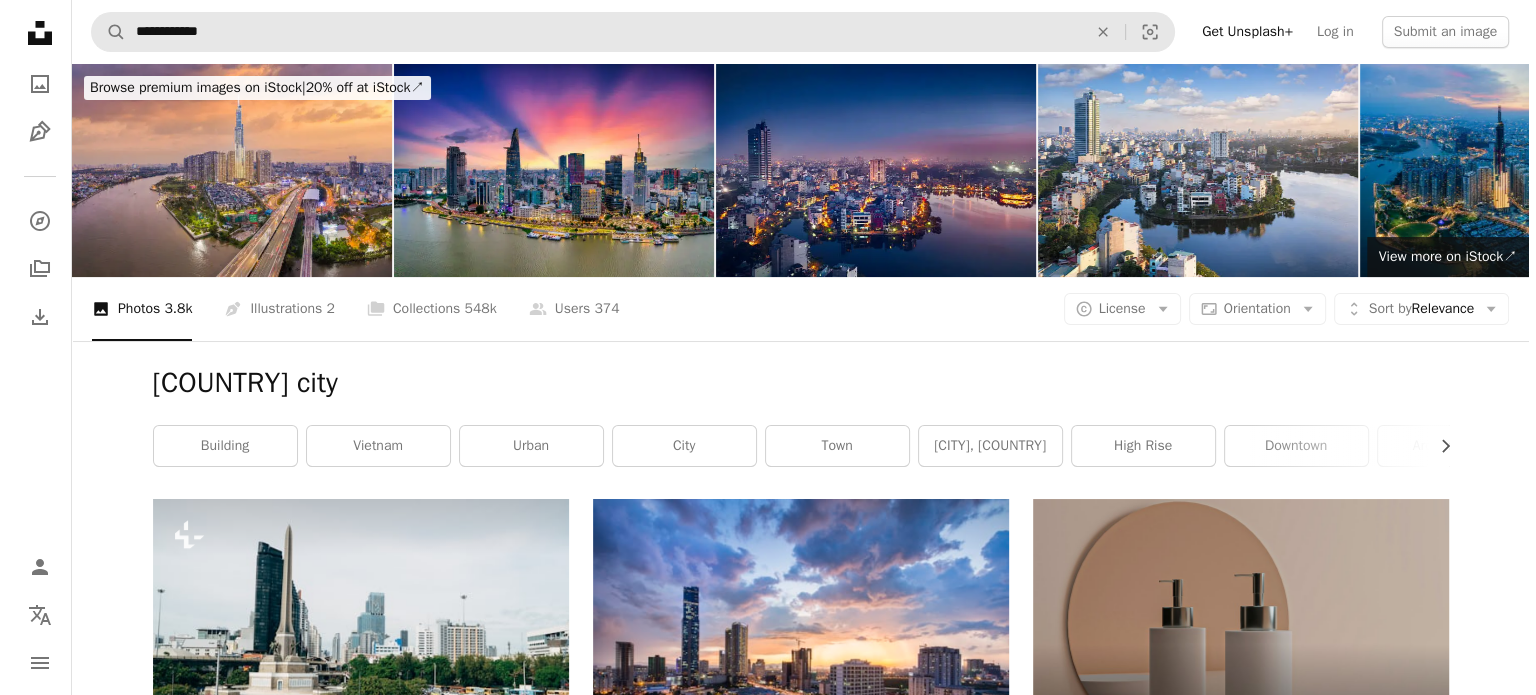 scroll, scrollTop: 500, scrollLeft: 0, axis: vertical 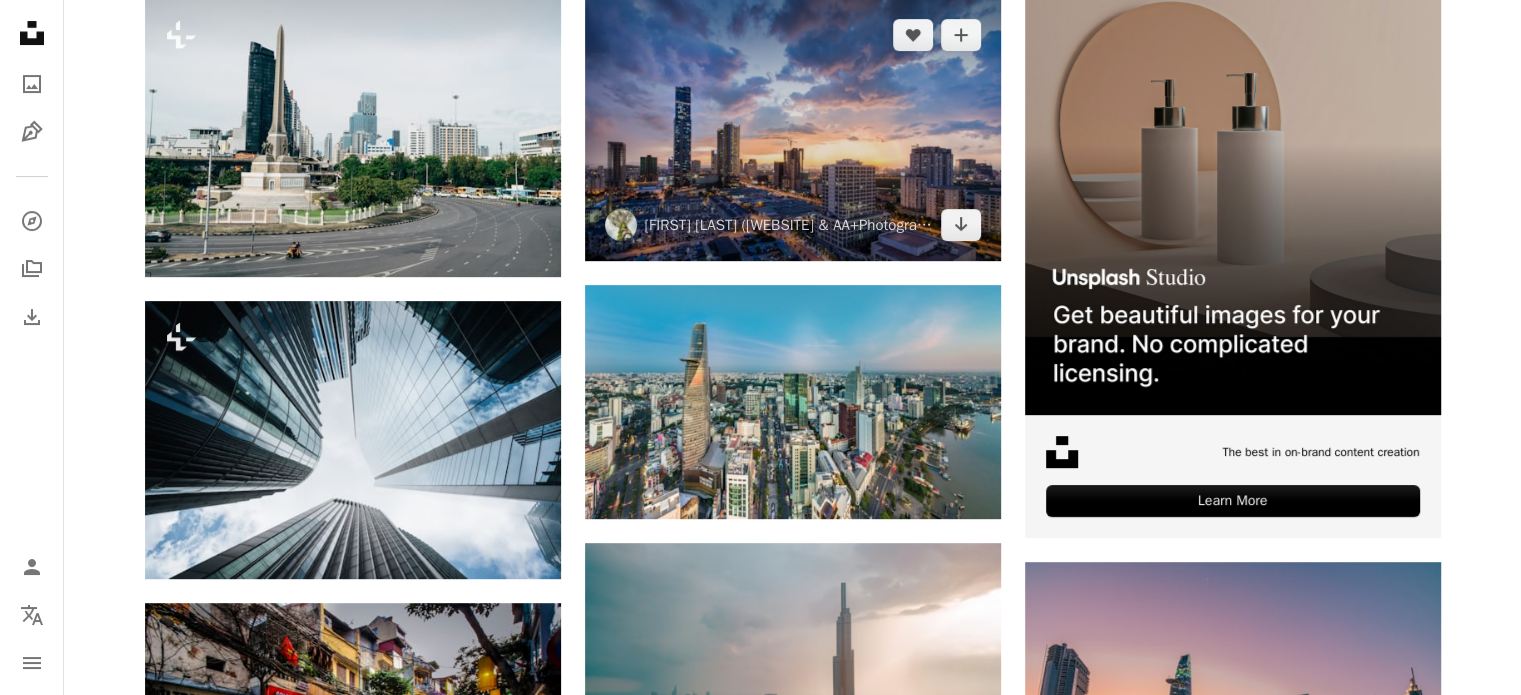 click at bounding box center (793, 130) 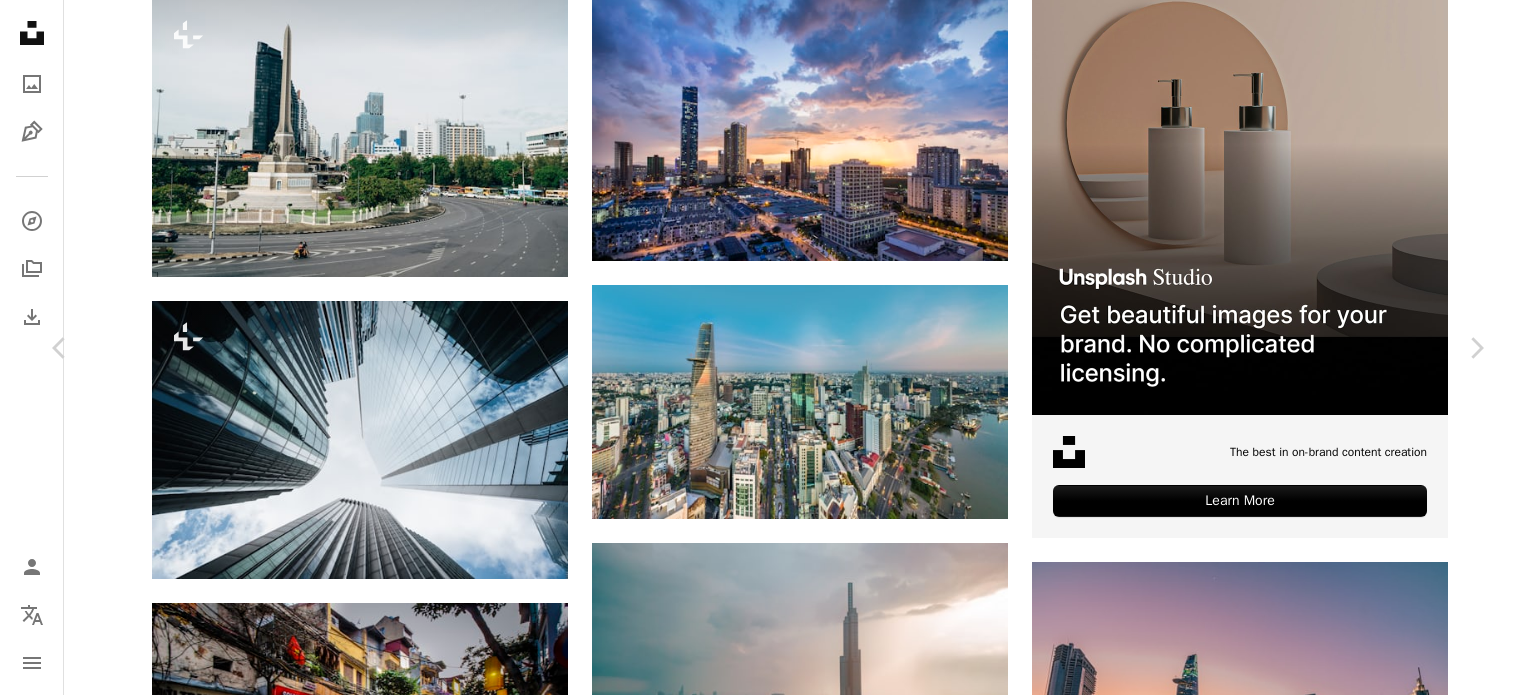 scroll, scrollTop: 0, scrollLeft: 0, axis: both 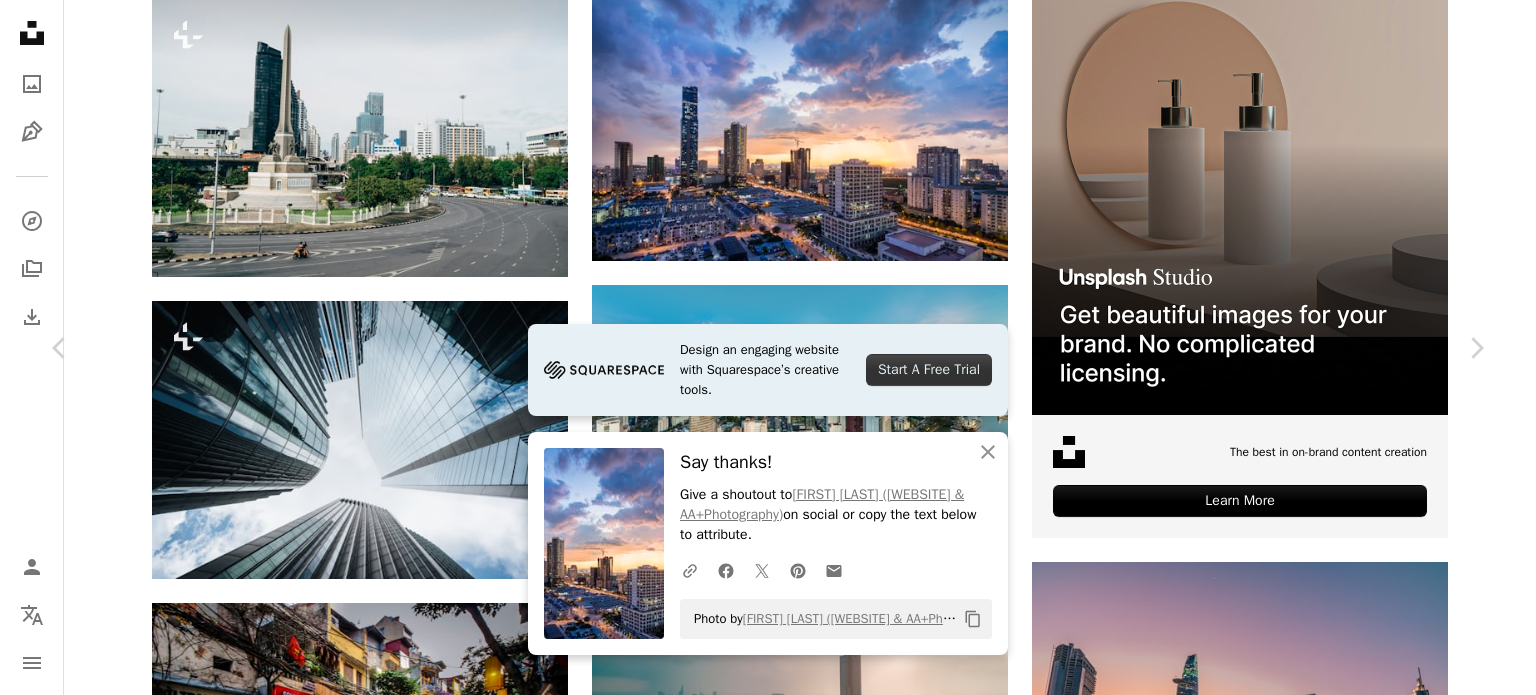 click on "Chevron down" 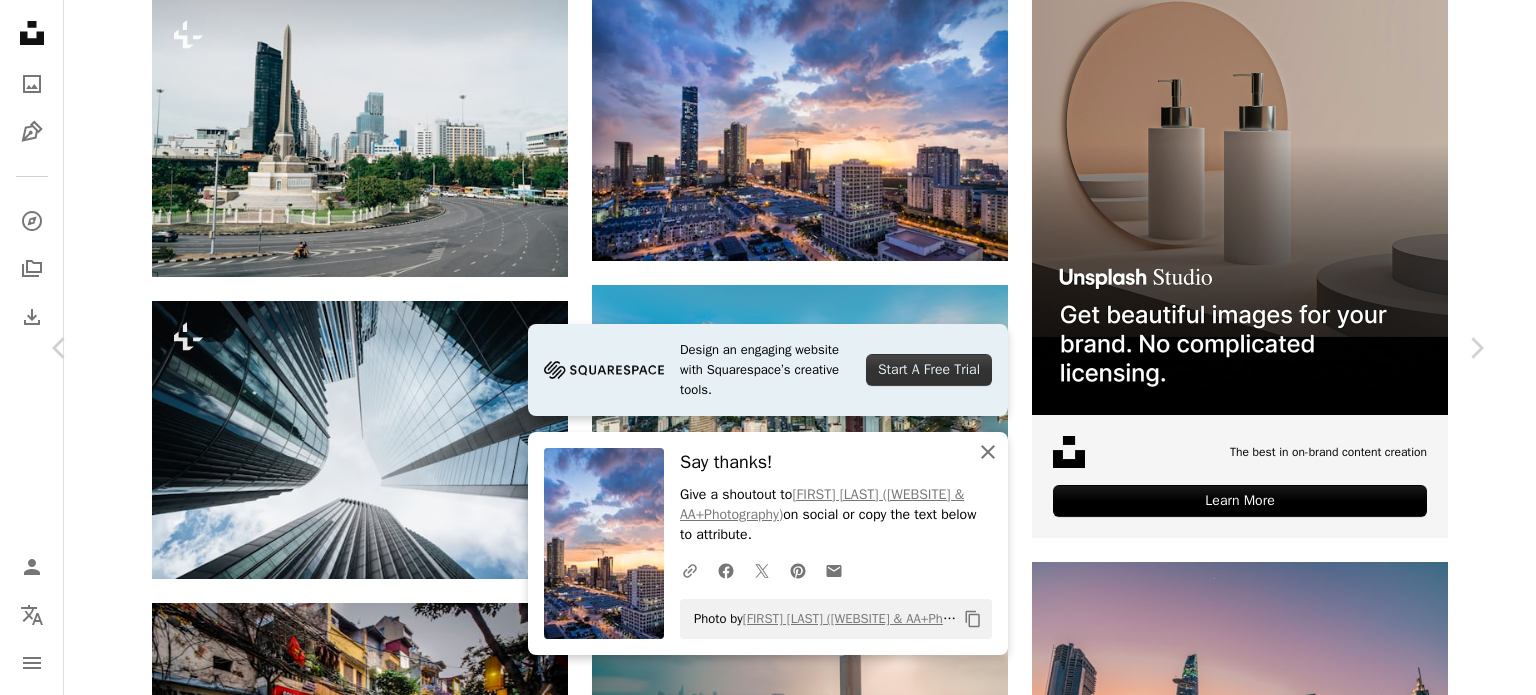 click 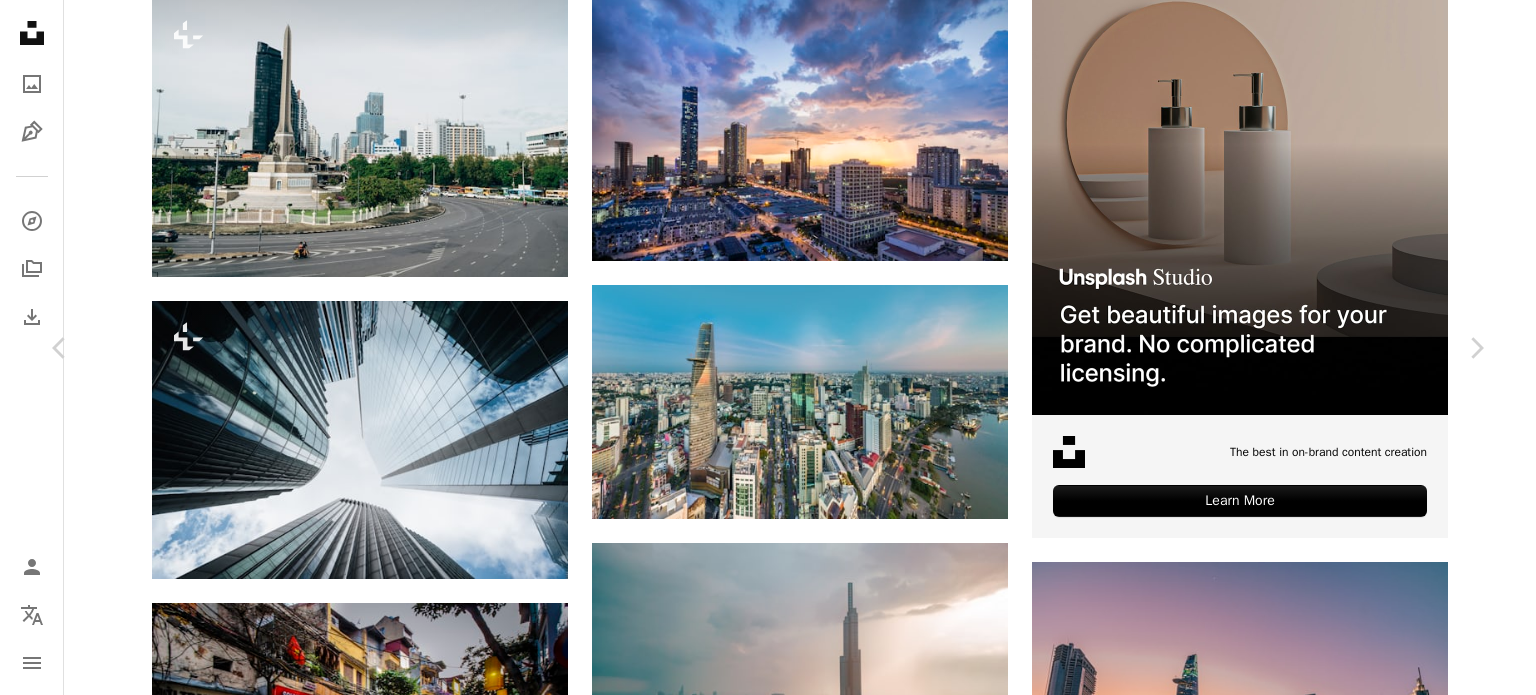 scroll, scrollTop: 1300, scrollLeft: 0, axis: vertical 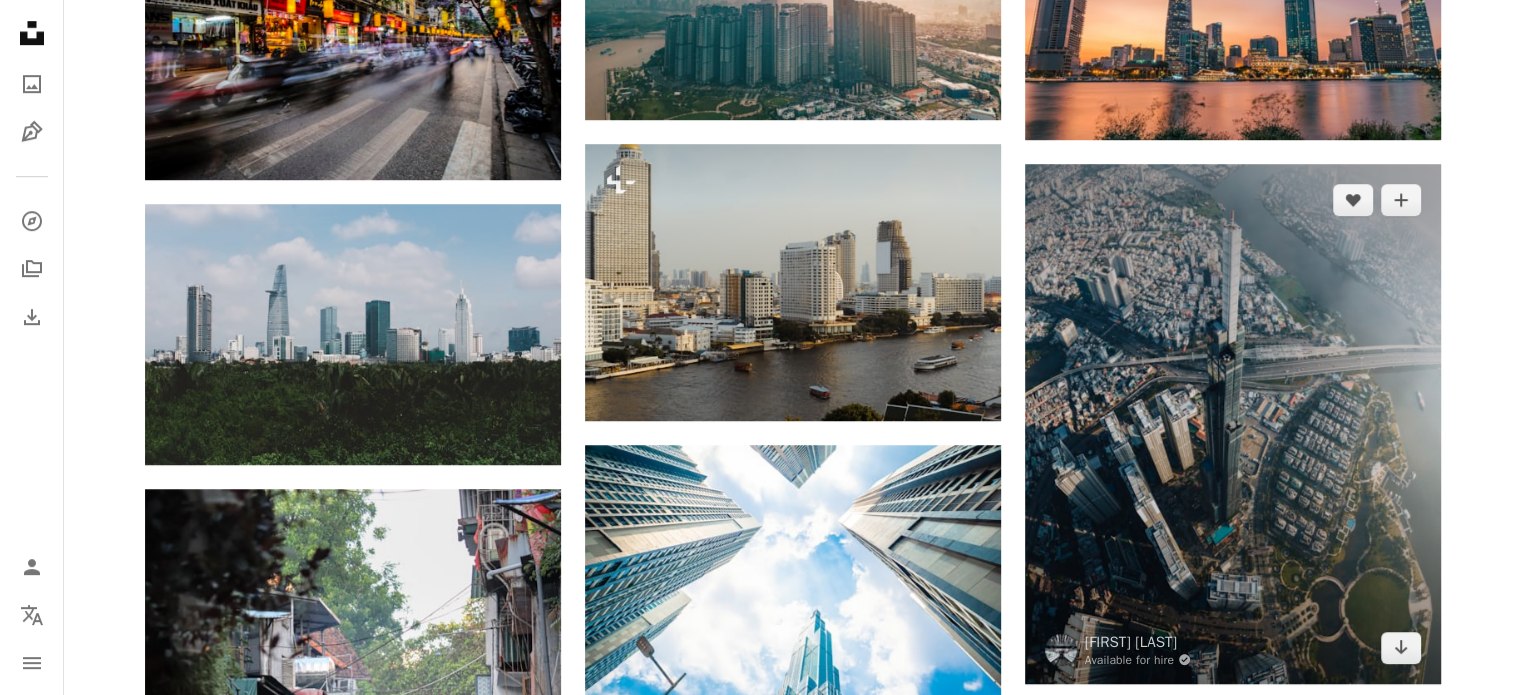 click at bounding box center [1233, 424] 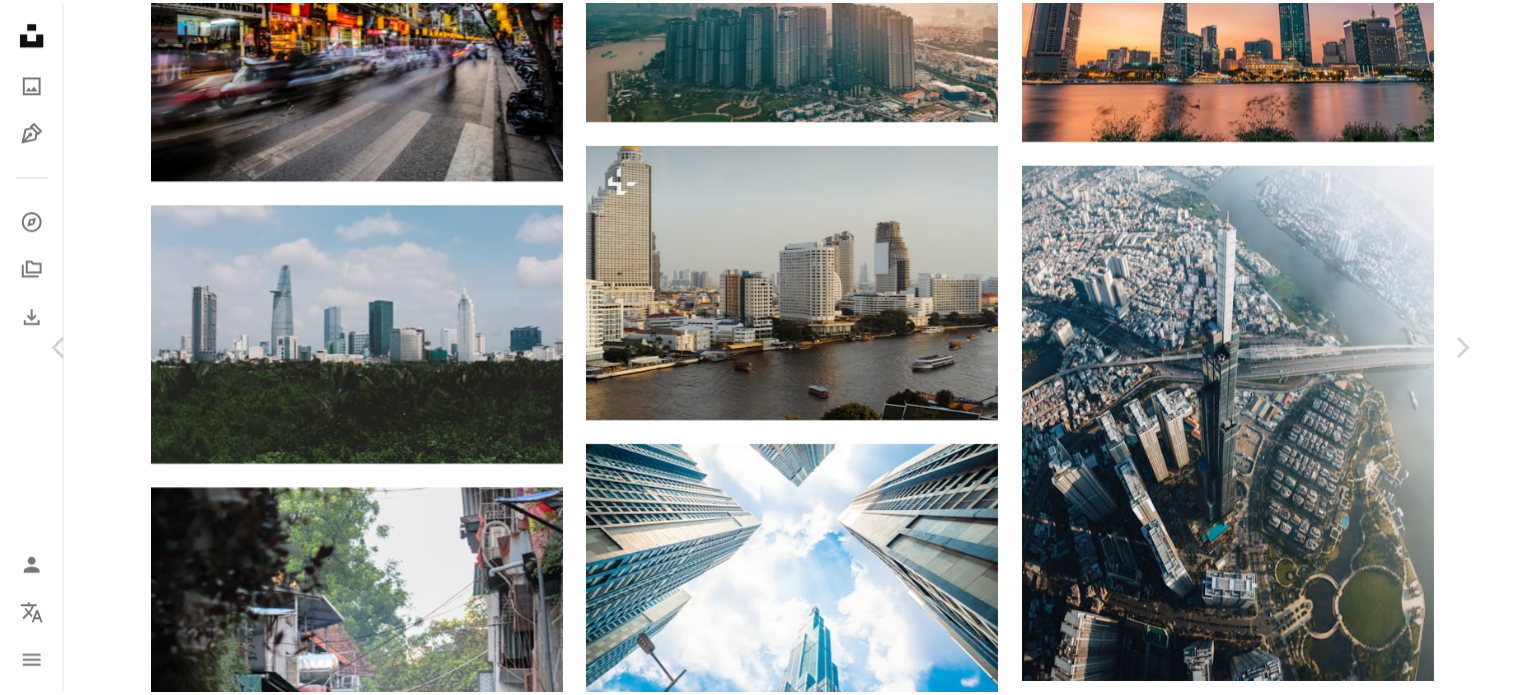 scroll, scrollTop: 0, scrollLeft: 0, axis: both 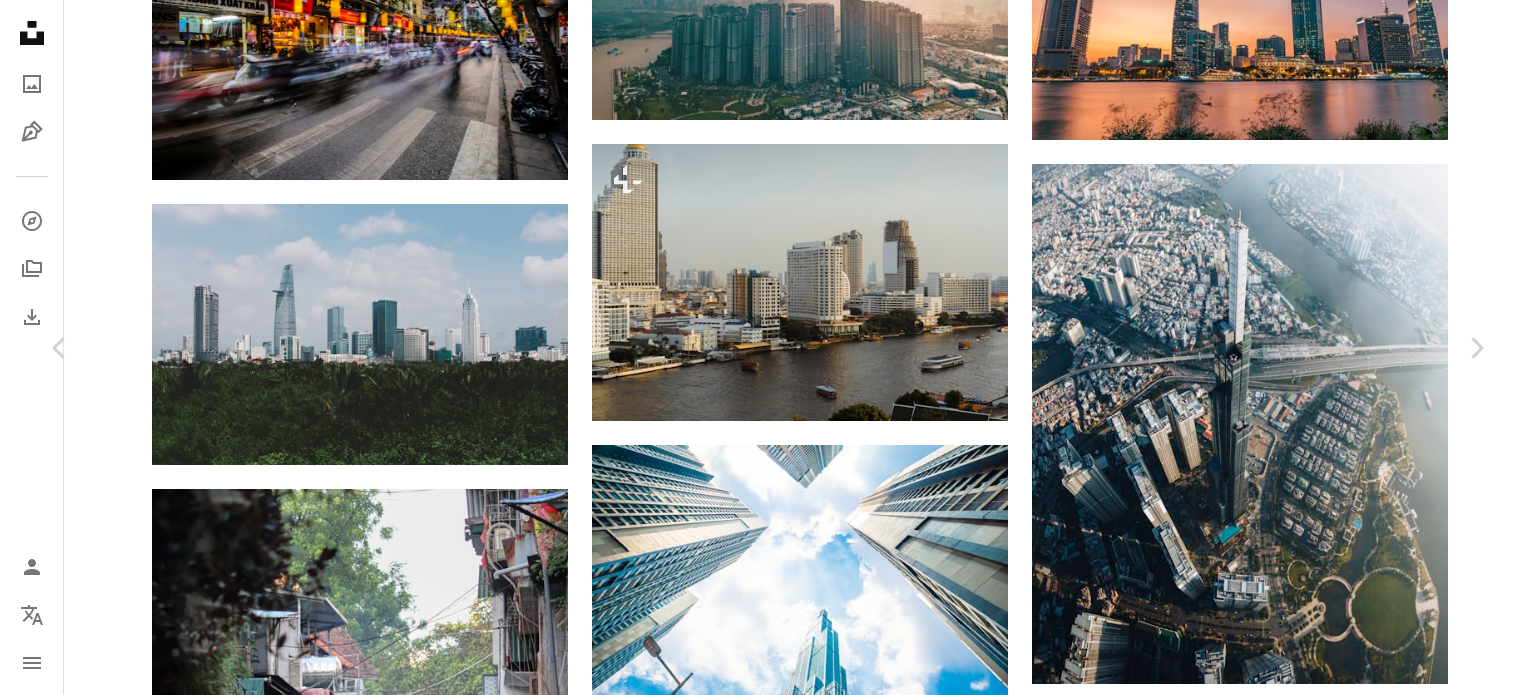 click on "Download free" at bounding box center [1291, 3537] 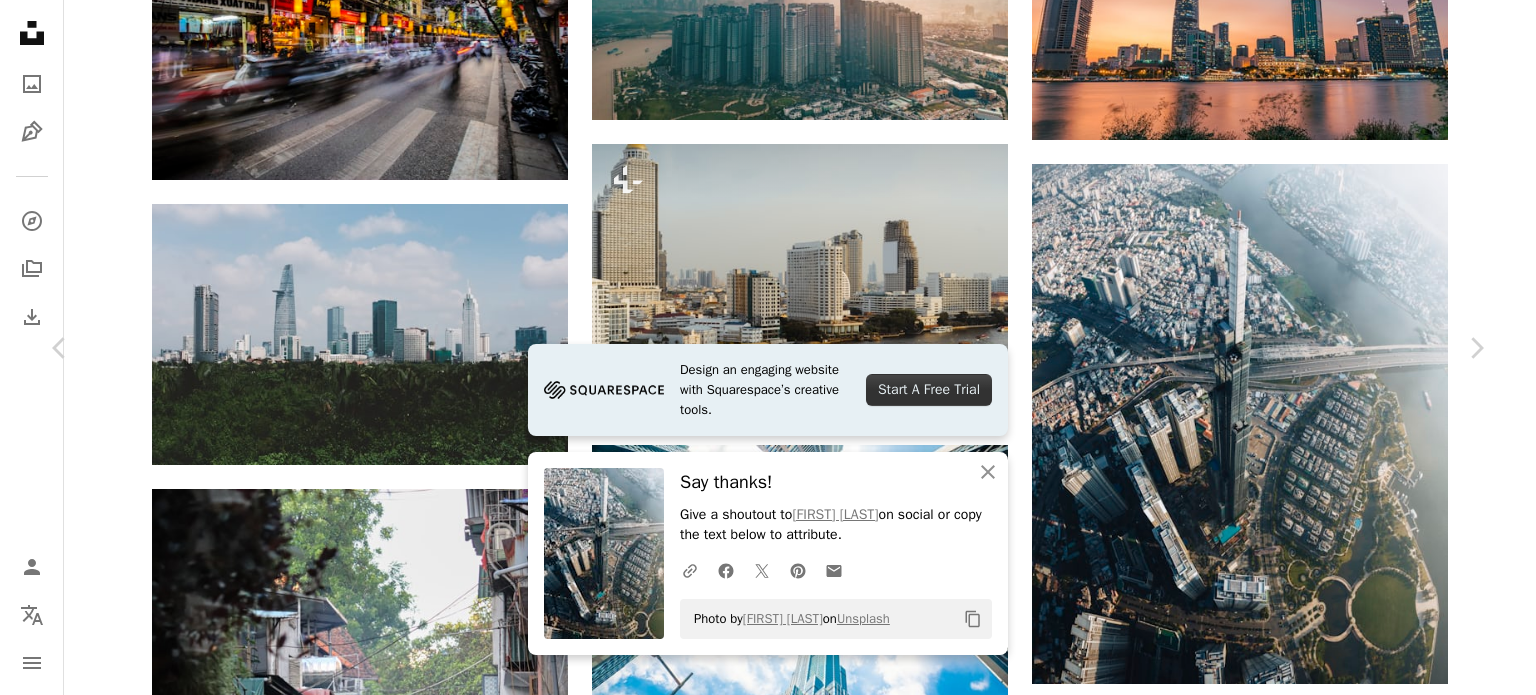 click on "An X shape Chevron left Chevron right Chevron right Design an engaging website with Squarespace’s creative tools. Start A Free Trial An X shape Close Say thanks! Give a shoutout to  [FIRST] [LAST]  on social or copy the text below to attribute. A URL sharing icon (chains) Facebook icon X (formerly Twitter) icon Pinterest icon An envelope Photo by  [FIRST] [LAST]  on  Unsplash
Copy content [FIRST] [LAST] Available for hire A checkmark inside of a circle A heart A plus sign Download free Chevron down Zoom in Views 1,480,550 Downloads 7,942 Featured in Photos A forward-right arrow Share Info icon Info More Actions Landmark 81 the tallest building in Vietnam A map marker [CITY], [COUNTRY] Calendar outlined Published on  [MONTH] [DAY], [YEAR] Camera DJI, FC3170 Safety Free to use under the  Unsplash License building architecture sunrise sun vietnam morning drone aerial [CITY] birds eye view wide grey scenery urban outdoors aerial view Free images Browse premium related images on iStock  |   ↗ A heart" at bounding box center (768, 3837) 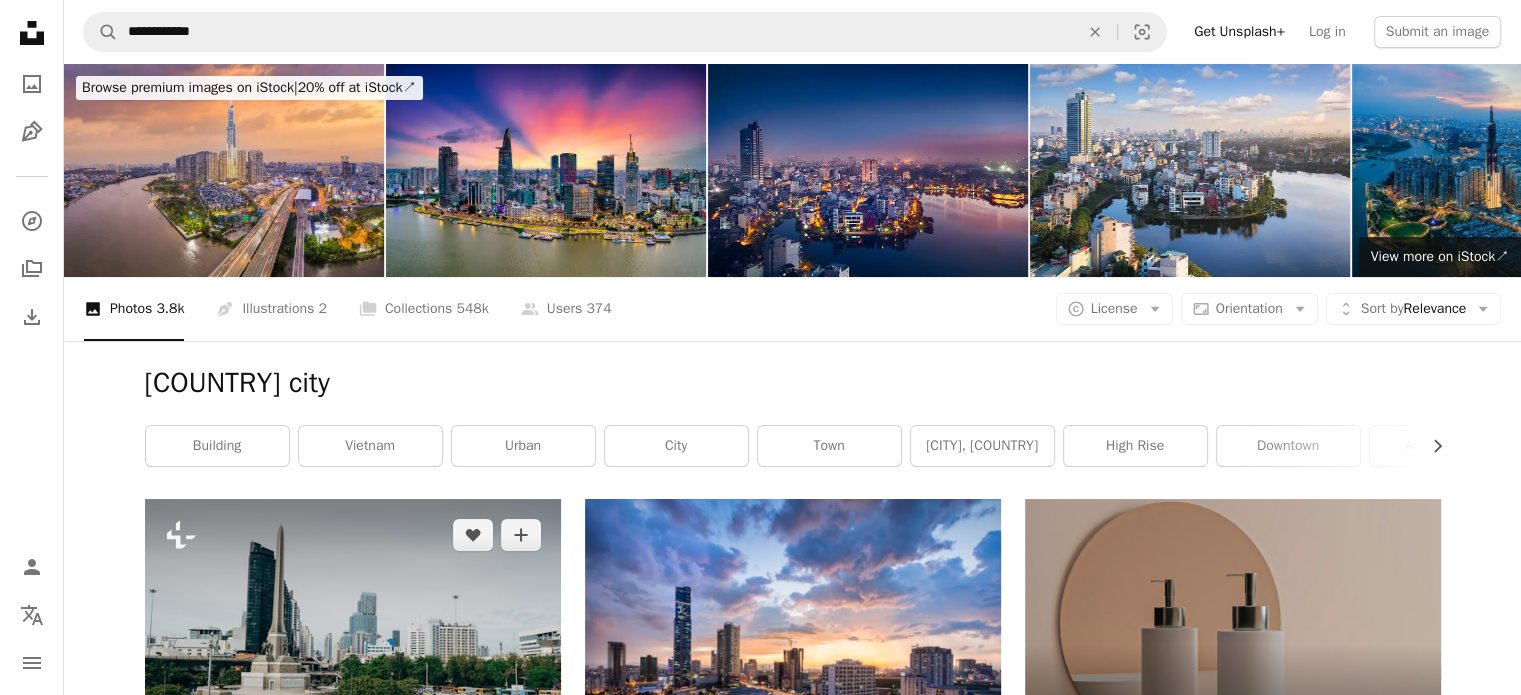 scroll, scrollTop: 0, scrollLeft: 0, axis: both 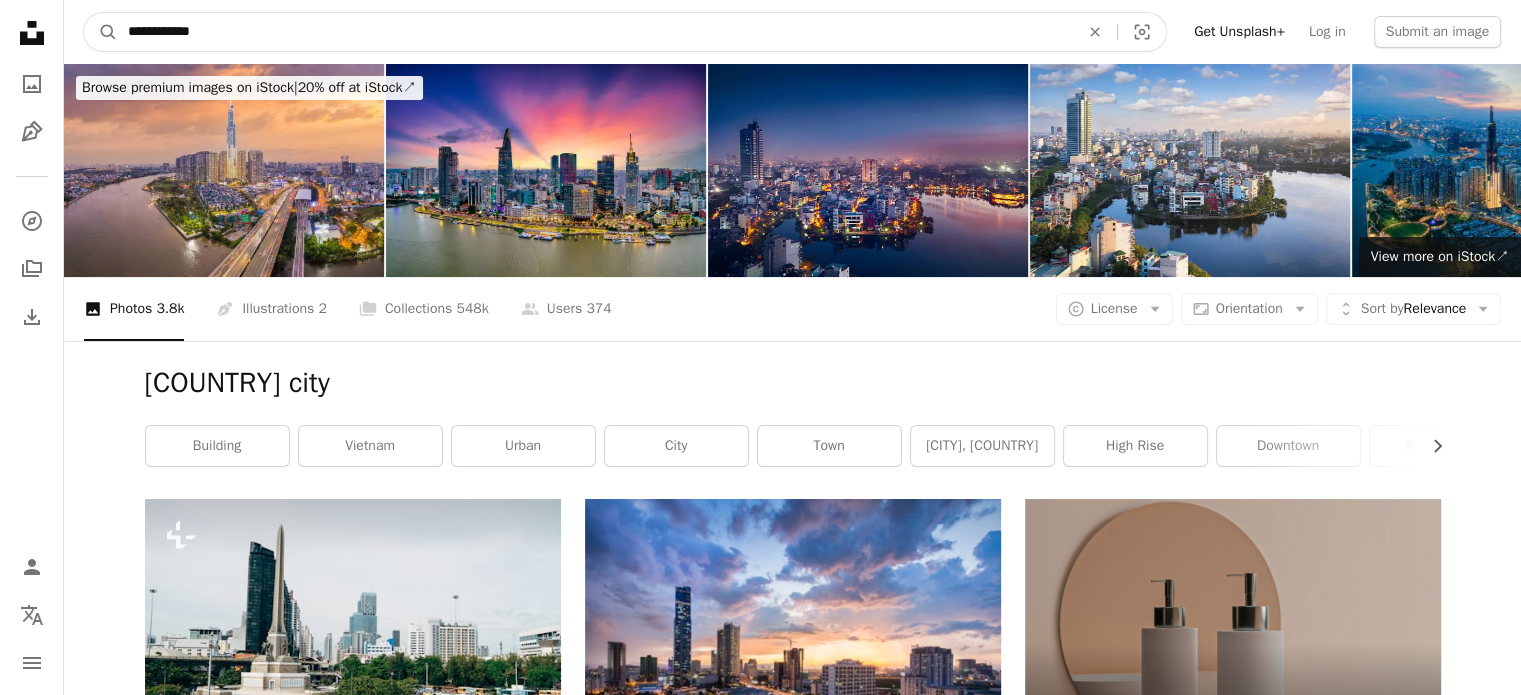 click on "**********" at bounding box center (595, 32) 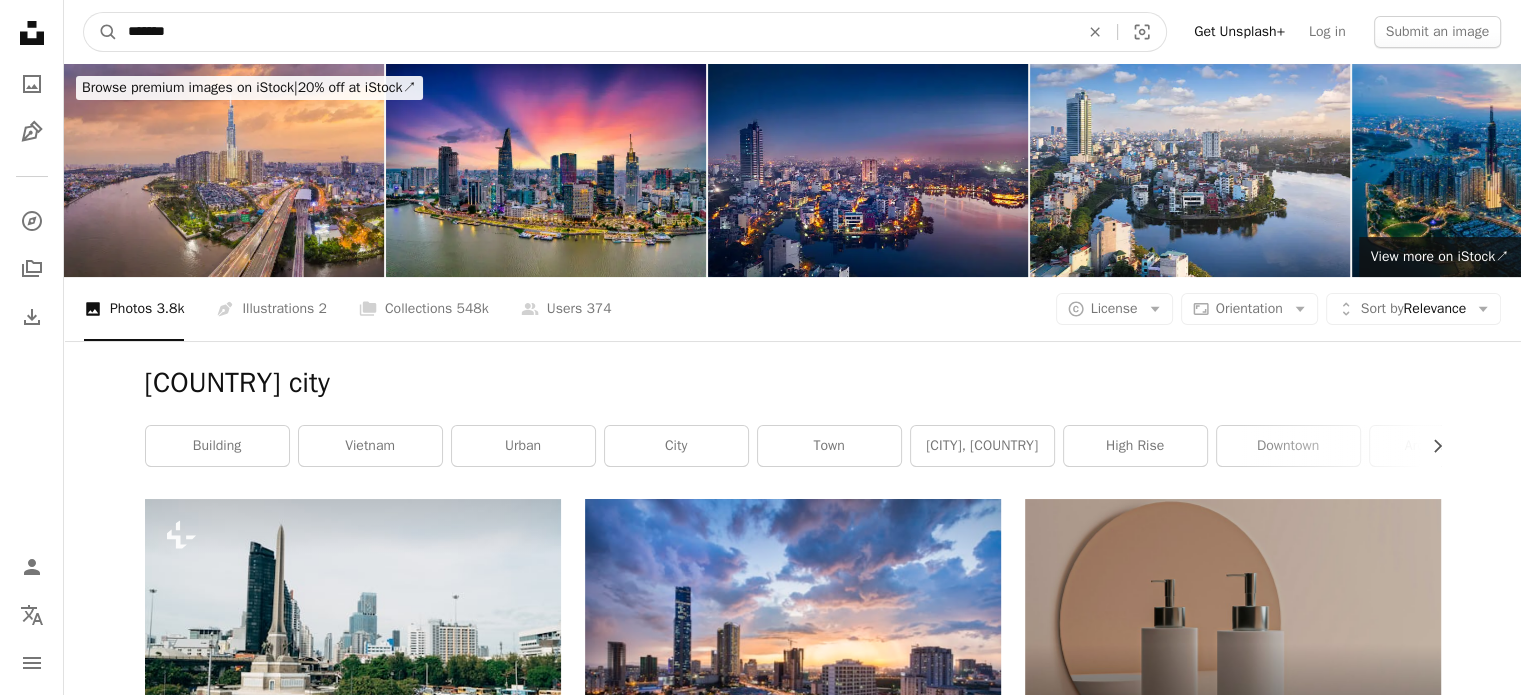 type on "*******" 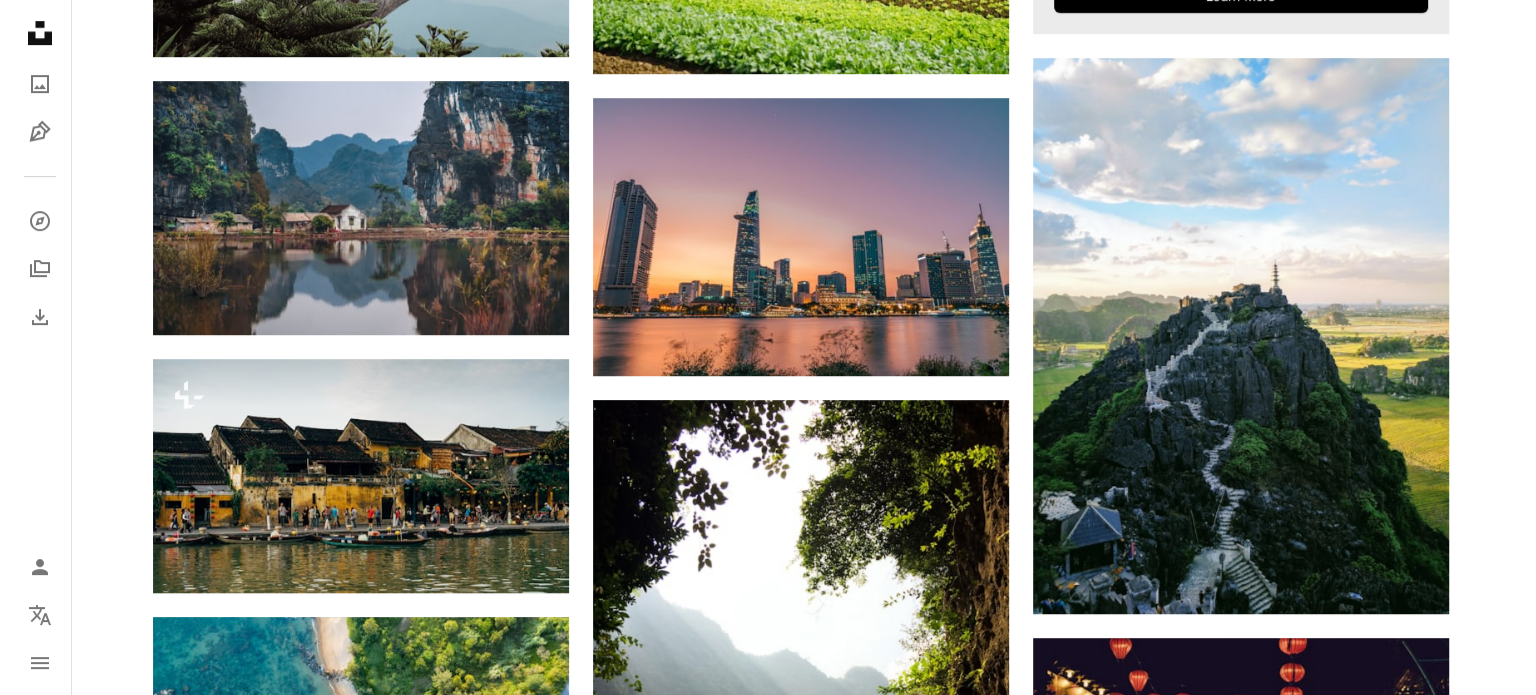 scroll, scrollTop: 1000, scrollLeft: 0, axis: vertical 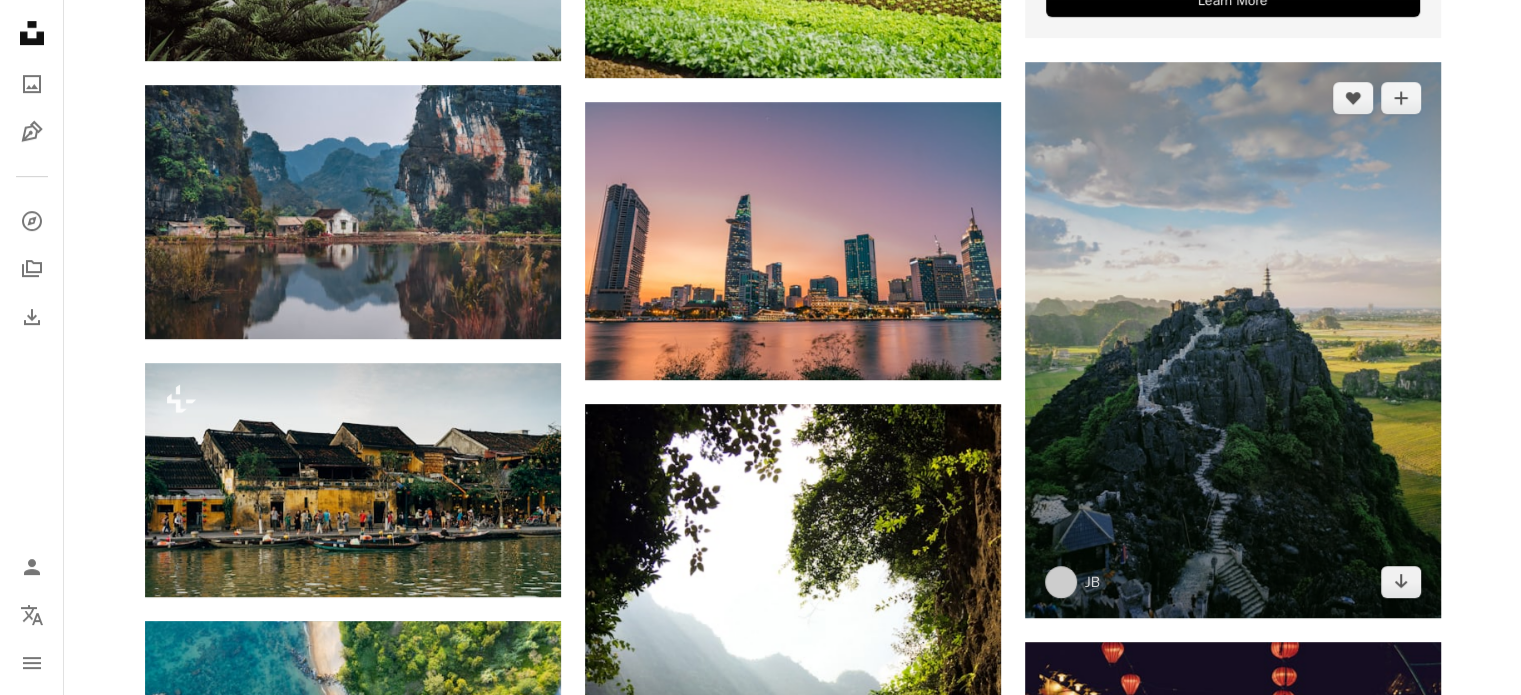 click at bounding box center [1233, 340] 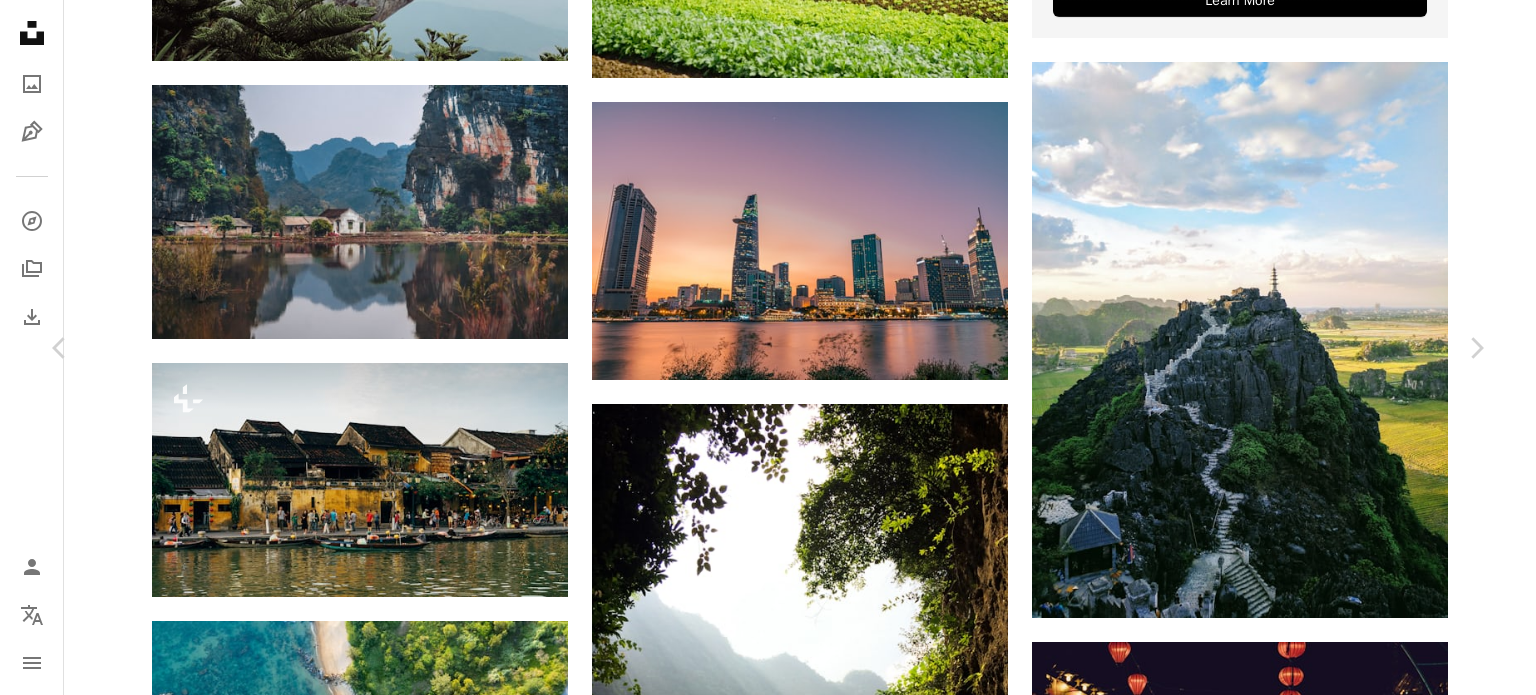 scroll, scrollTop: 1400, scrollLeft: 0, axis: vertical 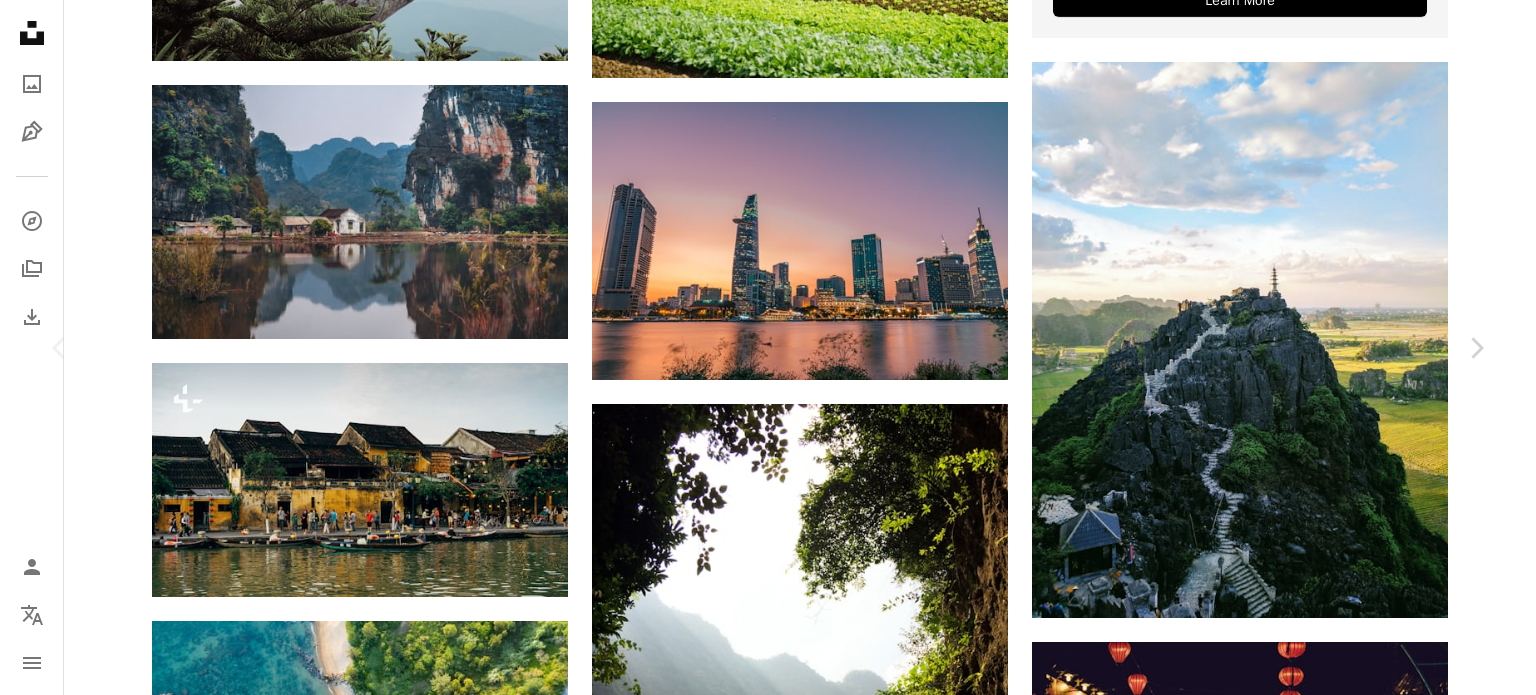 click on "Chevron down" 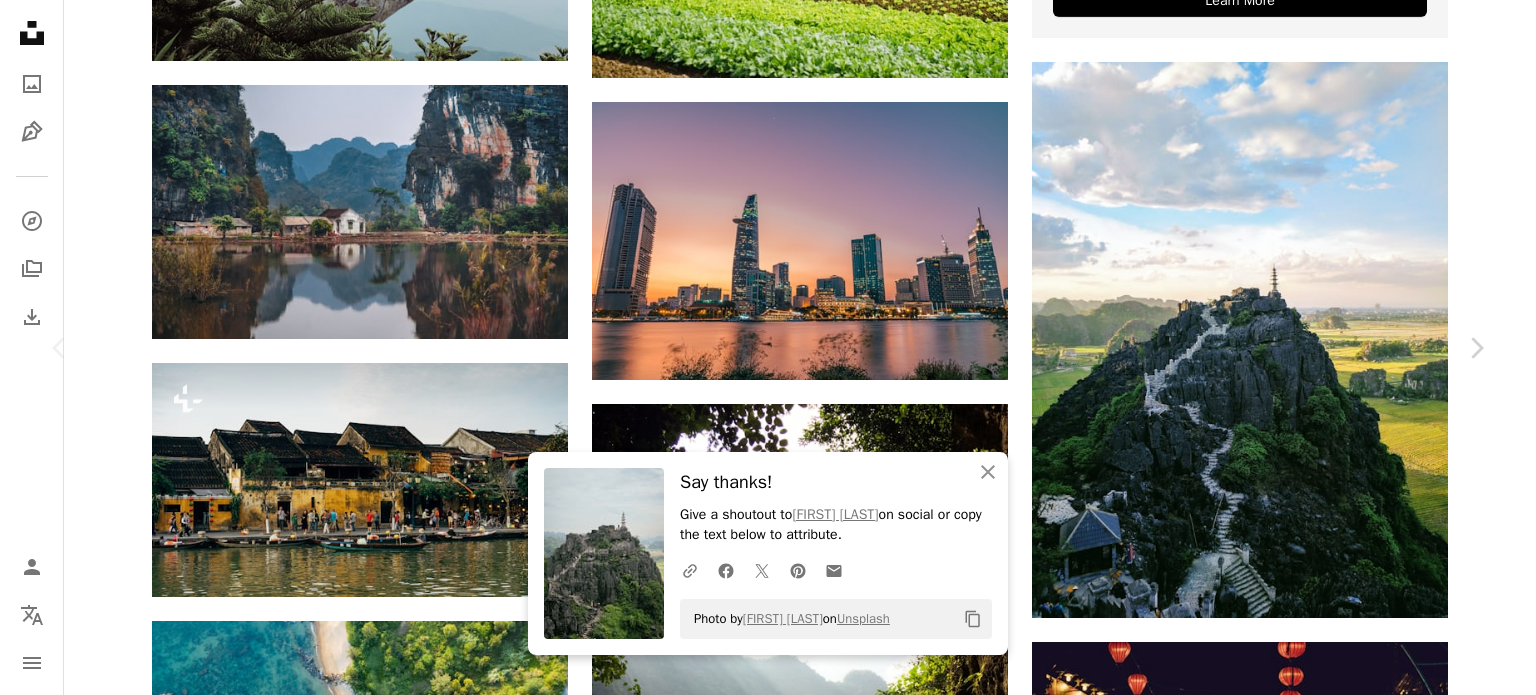 scroll, scrollTop: 0, scrollLeft: 0, axis: both 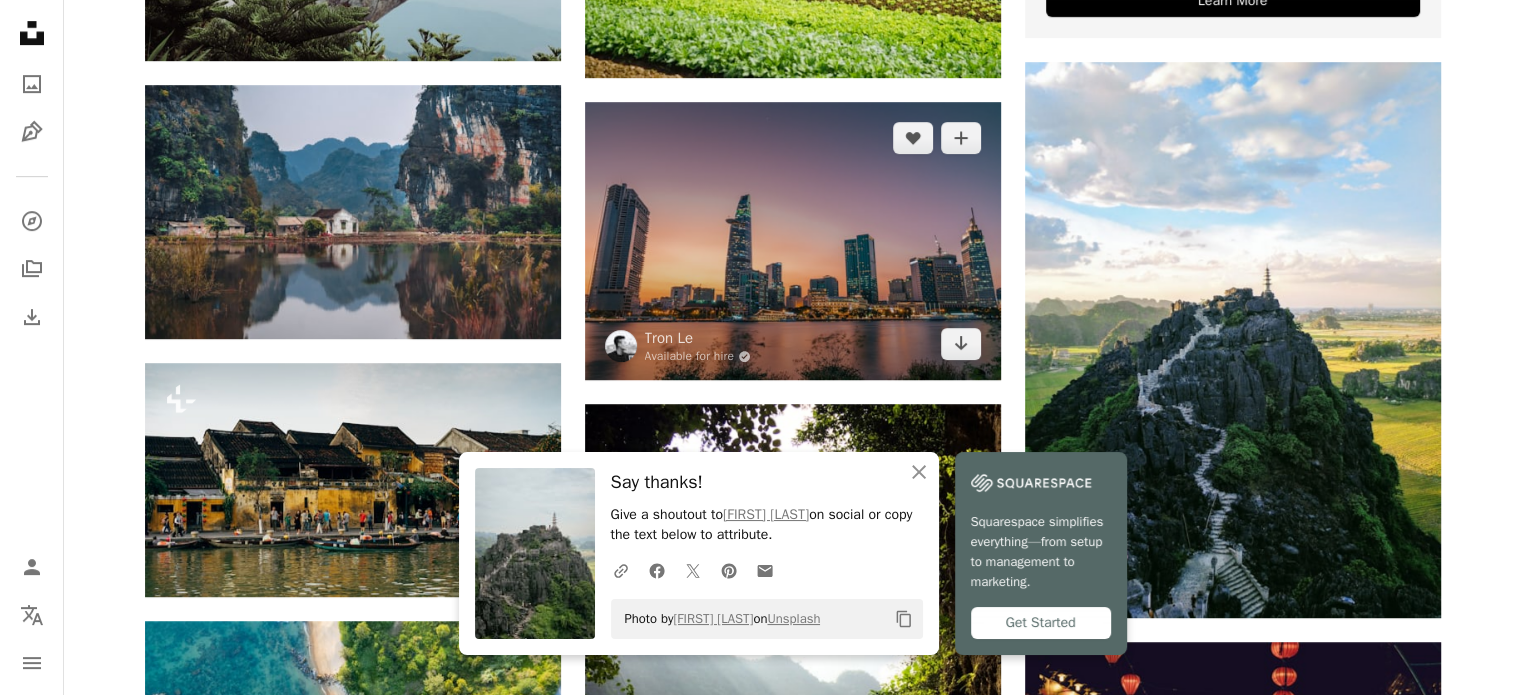 click at bounding box center (793, 241) 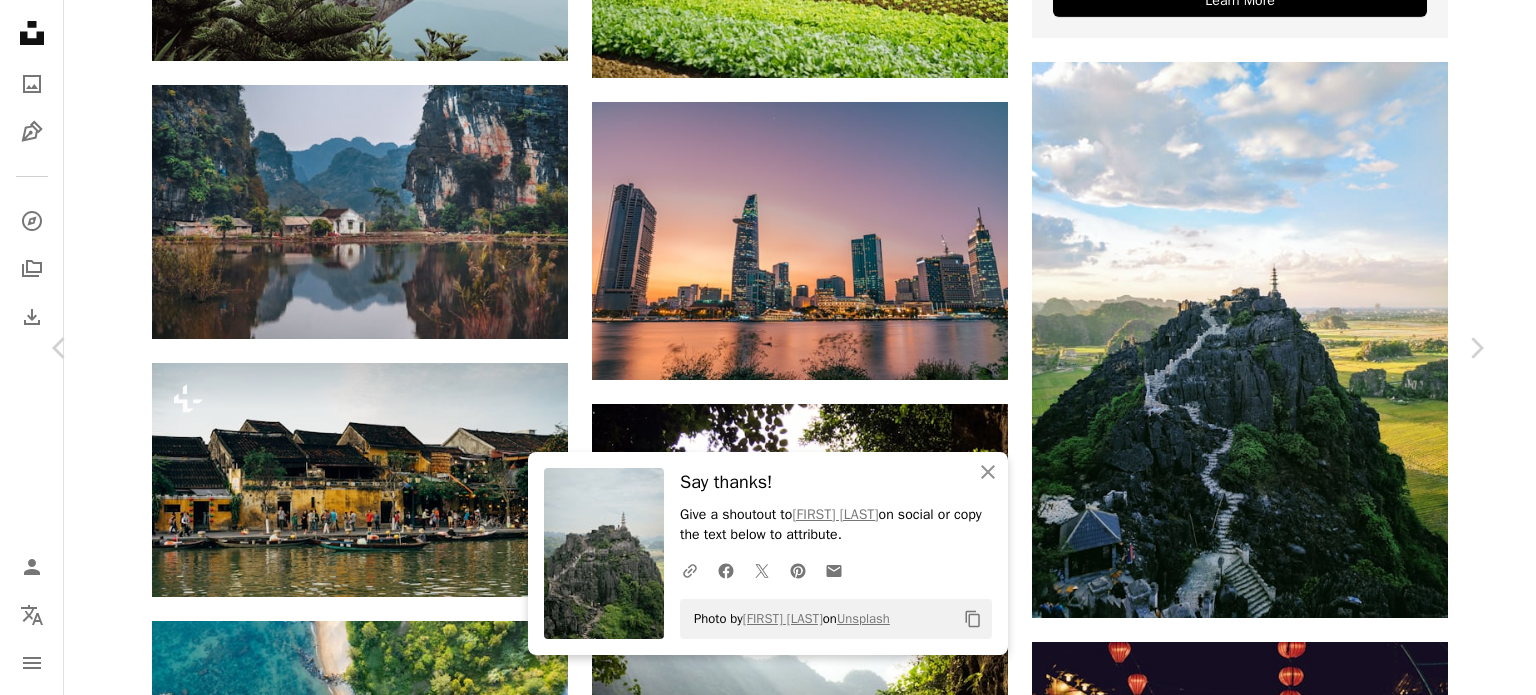 scroll, scrollTop: 400, scrollLeft: 0, axis: vertical 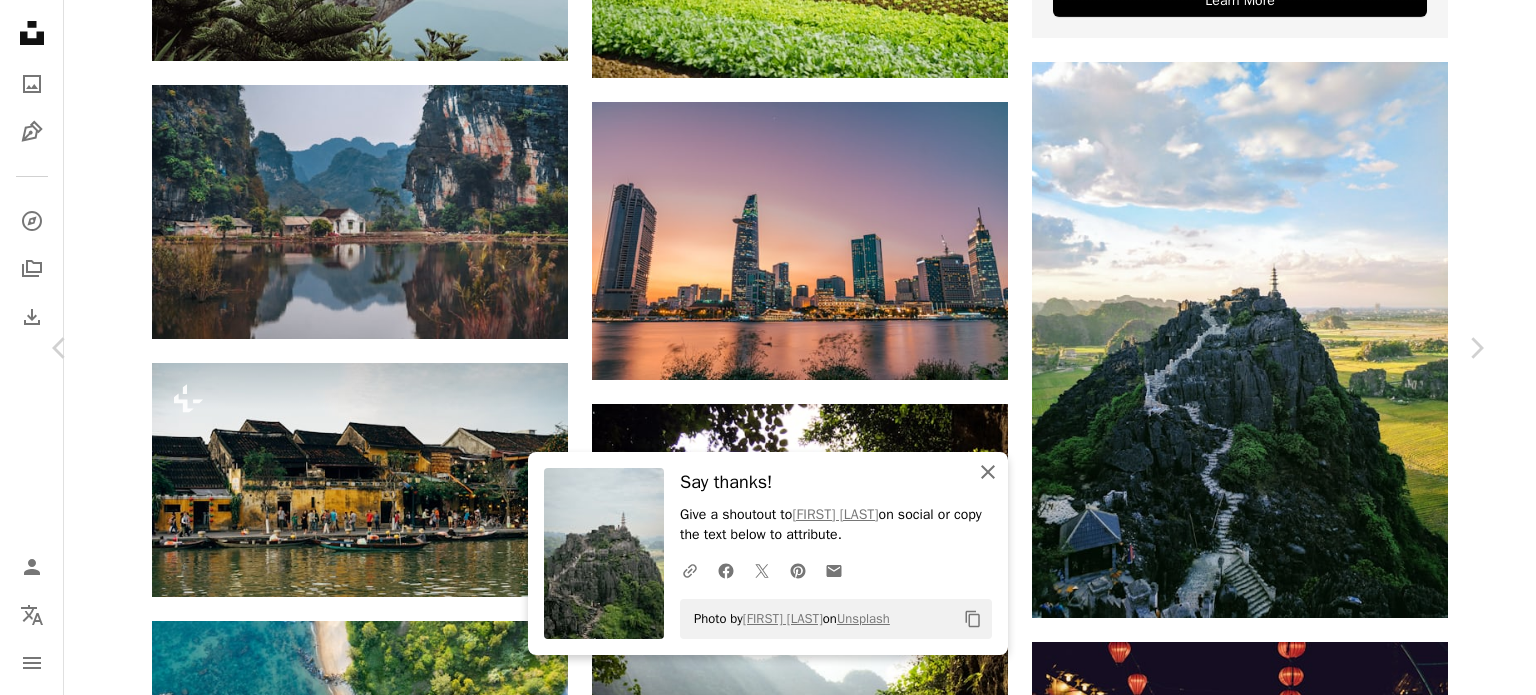 click on "An X shape" 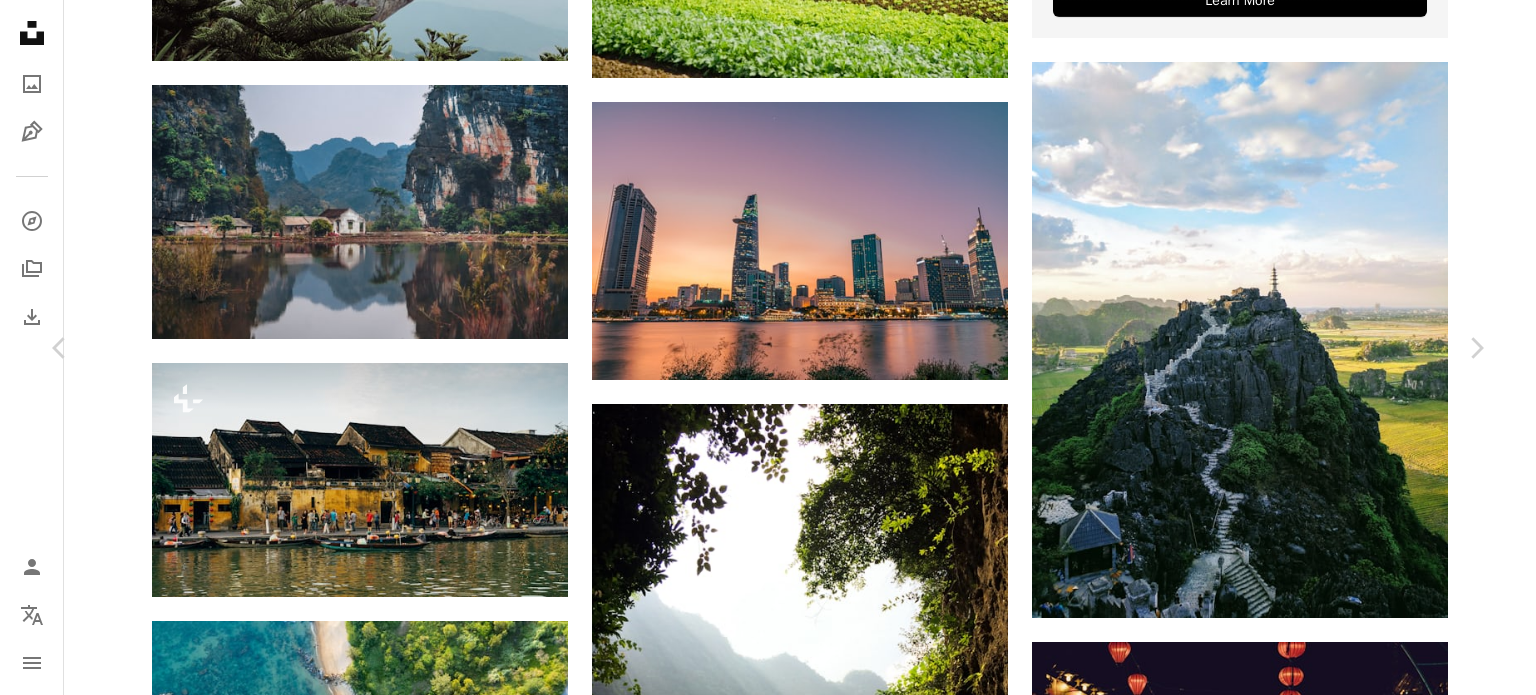 scroll, scrollTop: 1400, scrollLeft: 0, axis: vertical 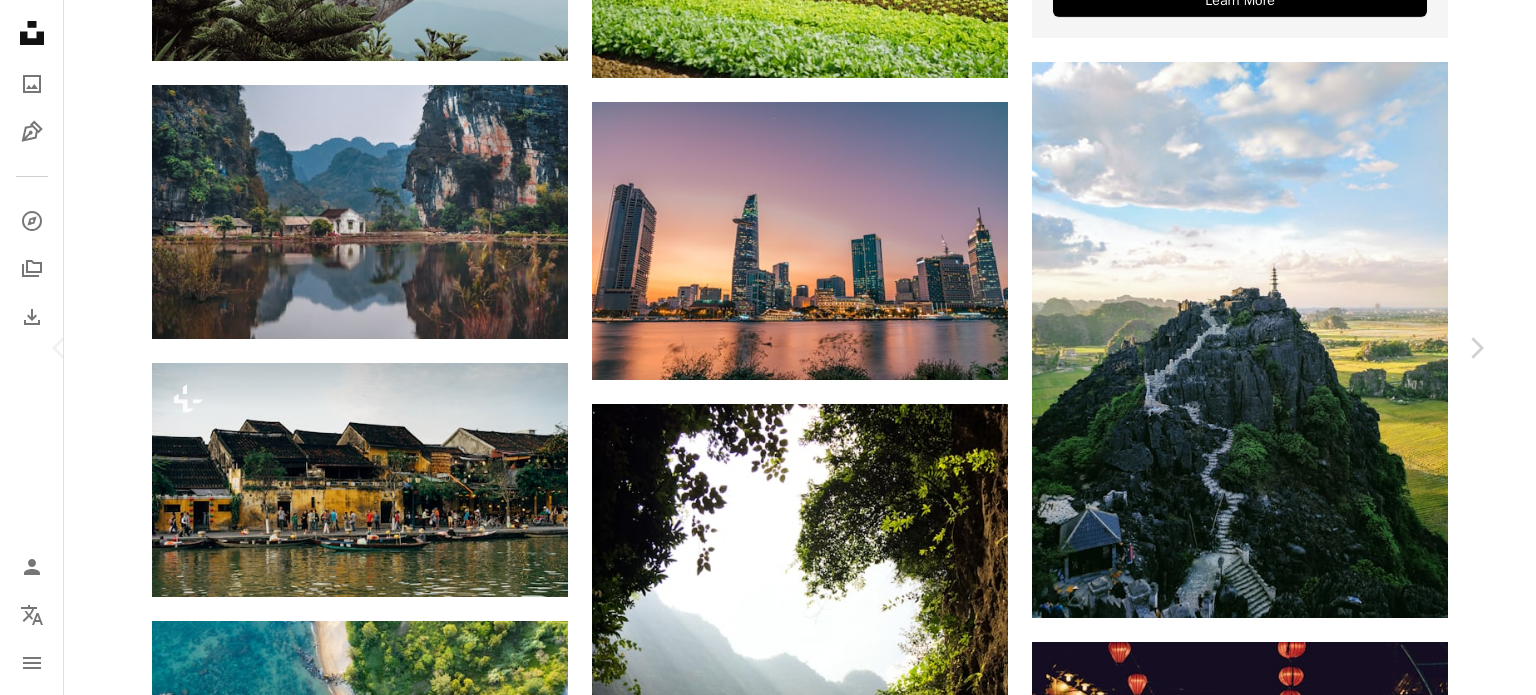 click on "Chevron left" at bounding box center [60, 348] 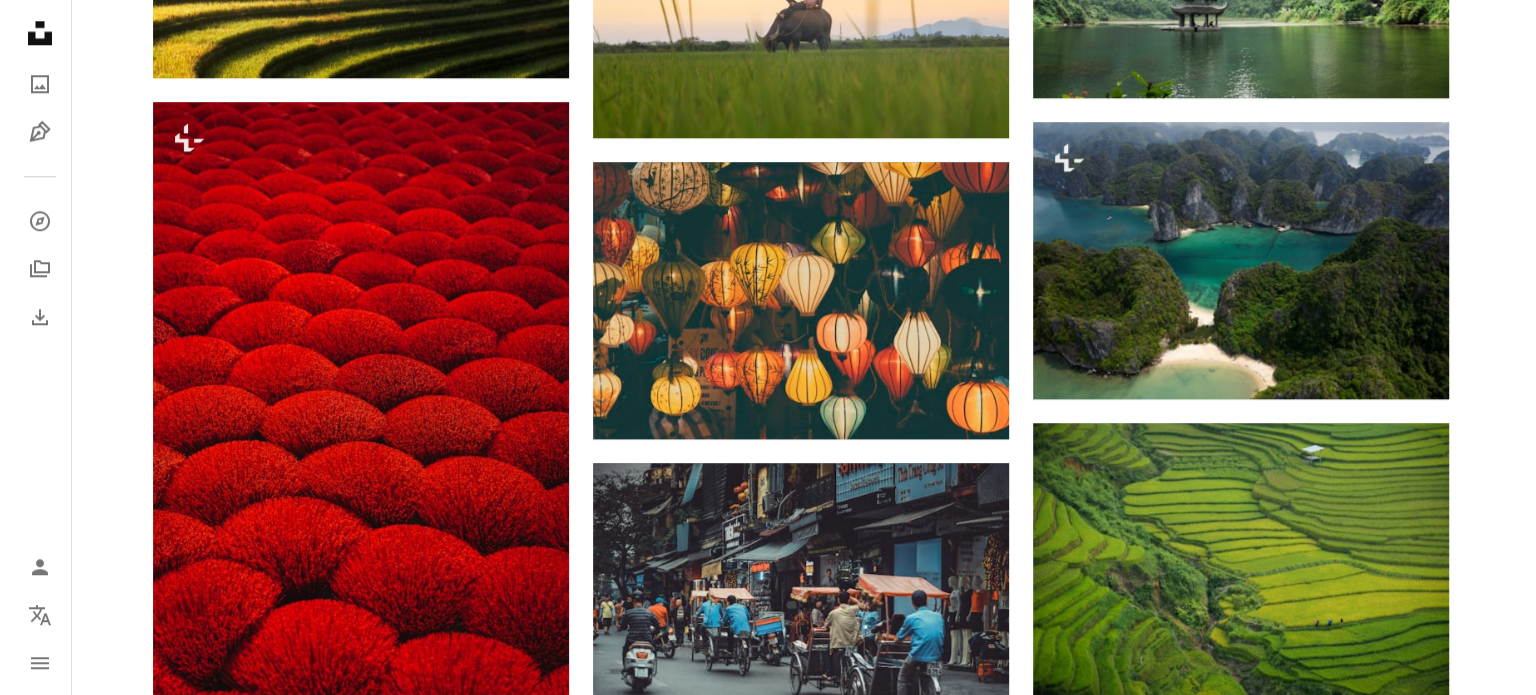 scroll, scrollTop: 2100, scrollLeft: 0, axis: vertical 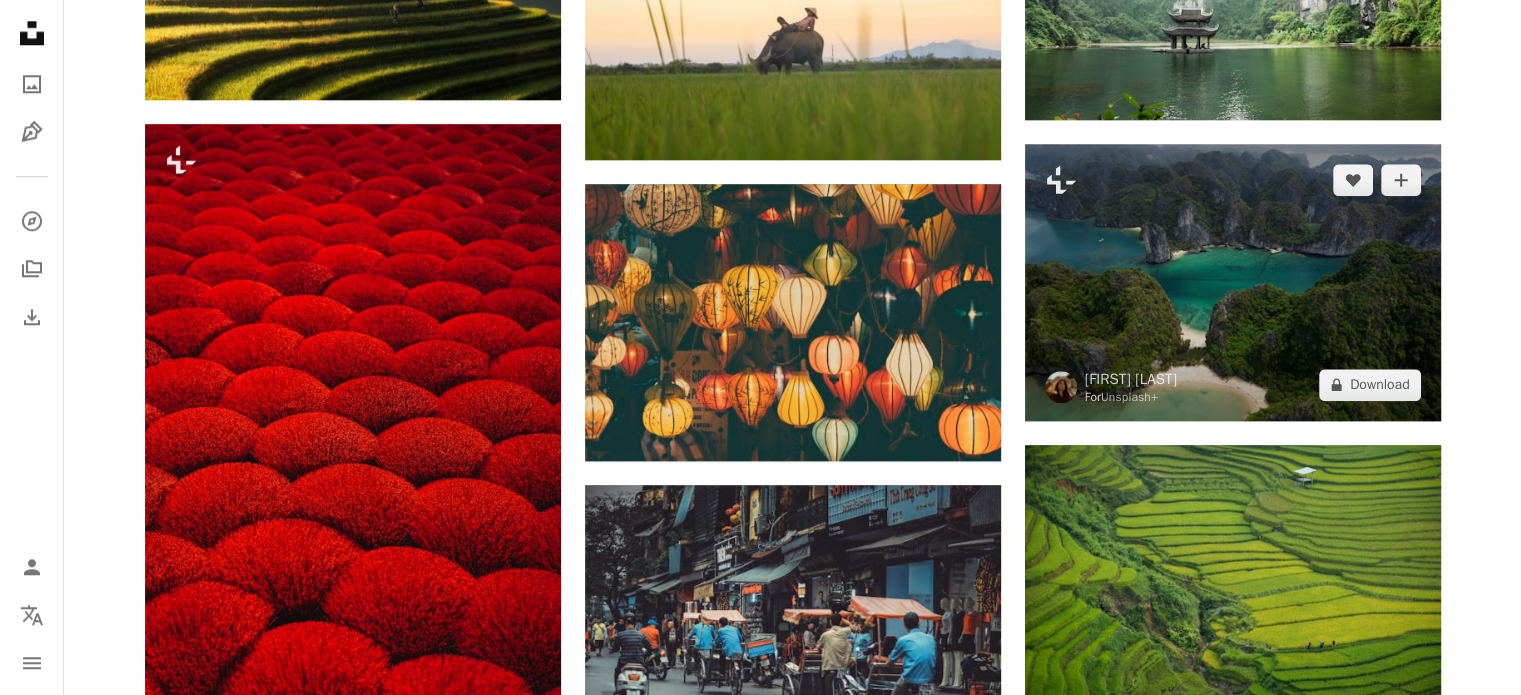 click at bounding box center [1233, 282] 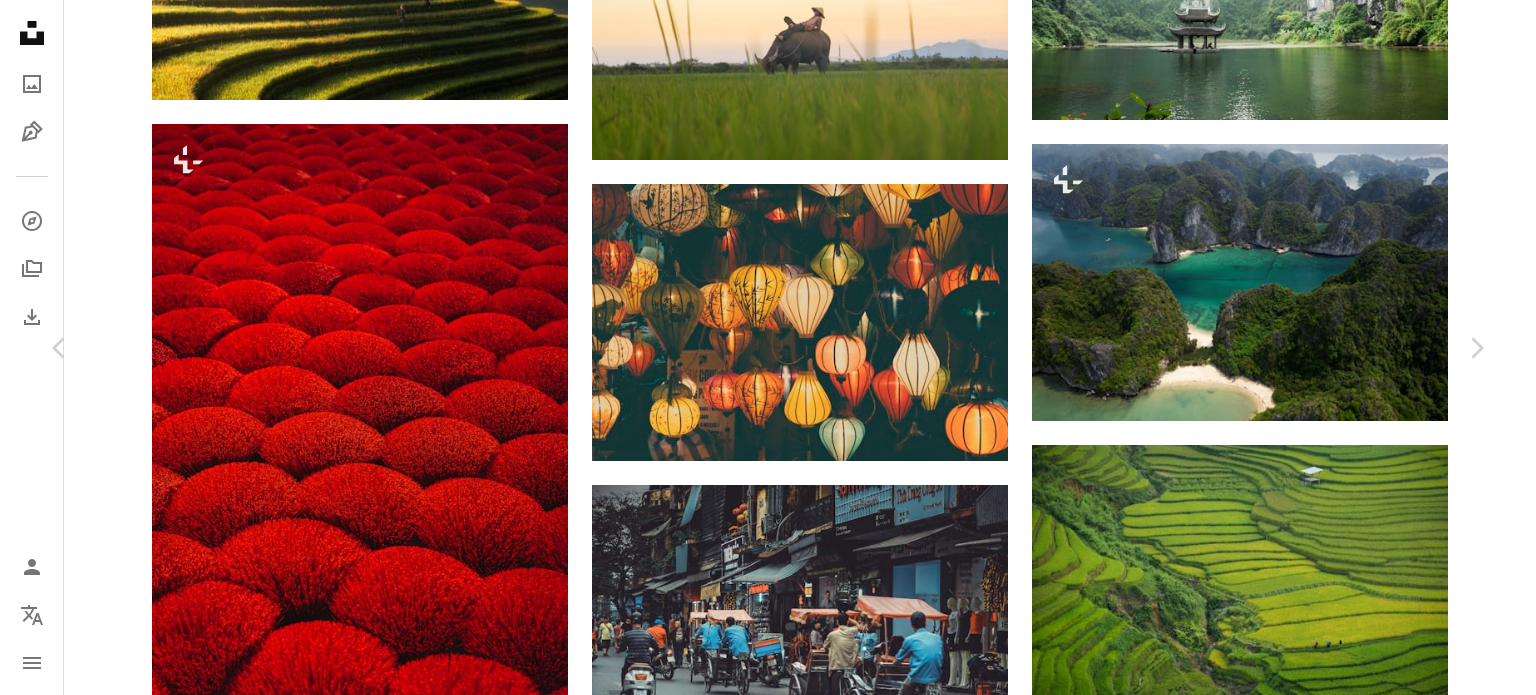 scroll, scrollTop: 0, scrollLeft: 0, axis: both 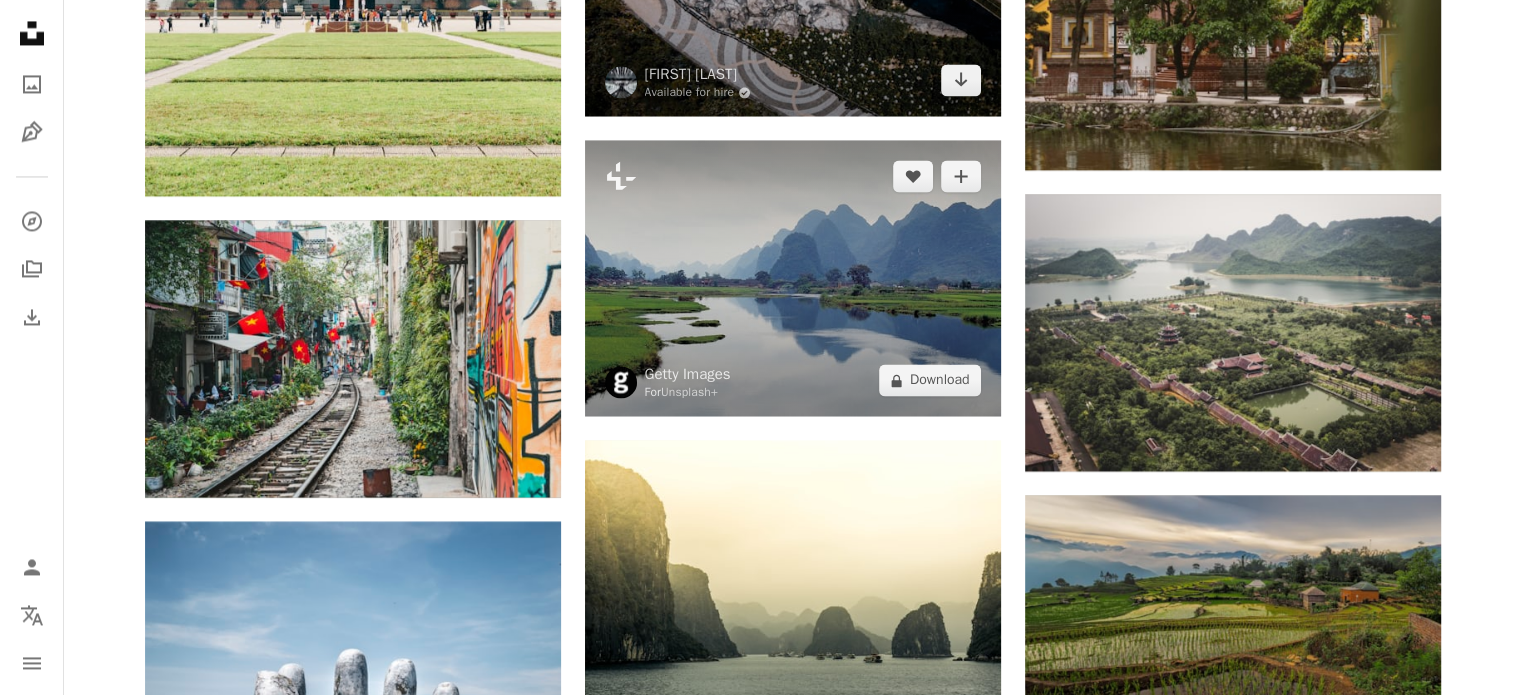 click at bounding box center (793, 278) 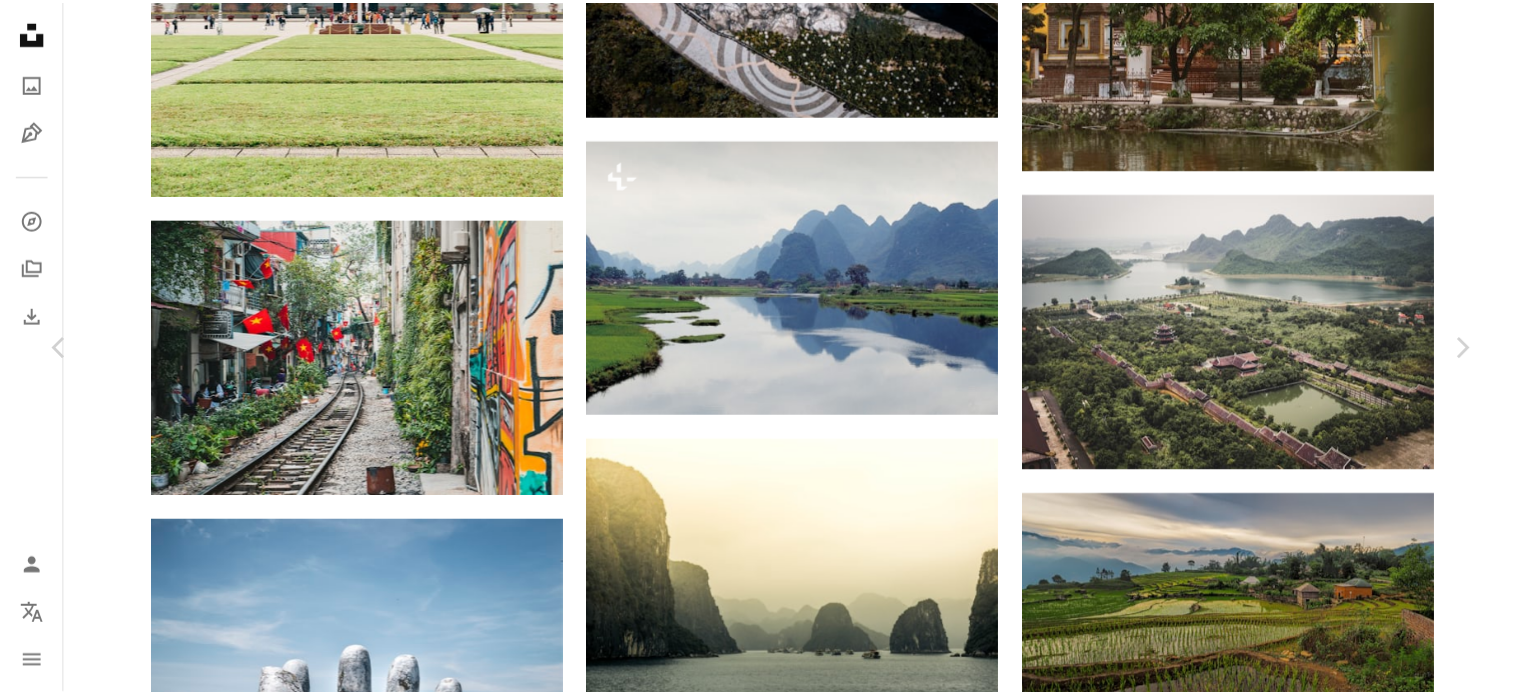 scroll, scrollTop: 0, scrollLeft: 0, axis: both 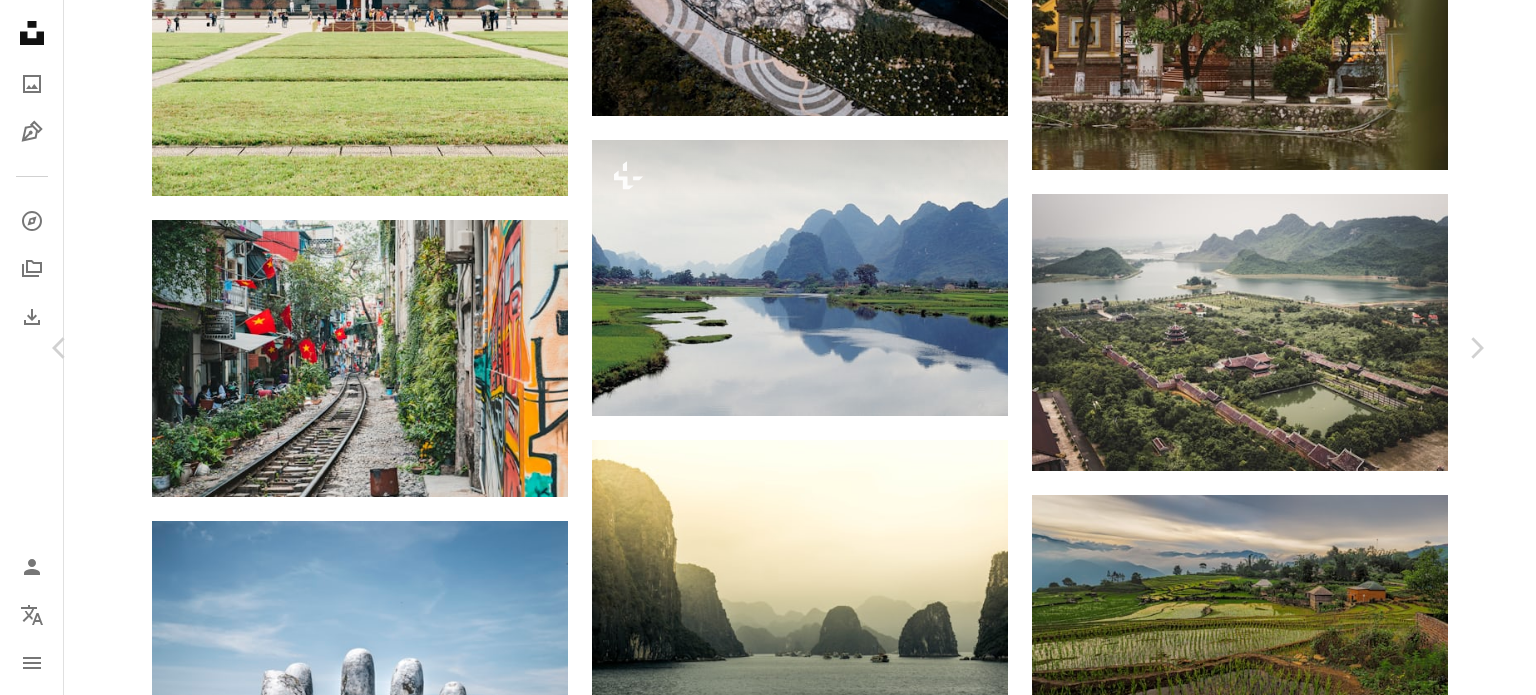 click on "An X shape Chevron left Chevron right Getty Images For  Unsplash+ A heart A plus sign A lock Download Zoom in A forward-right arrow Share More Actions Calendar outlined Published on  [MONTH] [DAY], [YEAR] Safety Licensed under the  Unsplash+ License photography river lake ice reflection outdoors hill mountain range asia horizontal day tranquility color image no people Free pictures Related images Plus sign for Unsplash+ A heart A plus sign Getty Images For  Unsplash+ A lock Download Plus sign for Unsplash+ A heart A plus sign [FIRST] [LAST] For  Unsplash+ A lock Download Plus sign for Unsplash+ A heart A plus sign [FIRST] [LAST] For  Unsplash+ A lock Download Plus sign for Unsplash+ A heart A plus sign [FIRST] [LAST] For  Unsplash+ A lock Download Plus sign for Unsplash+ A heart A plus sign [FIRST] [LAST] For  Unsplash+ A lock Download Plus sign for Unsplash+ A heart A plus sign [FIRST] [LAST] For  Unsplash+ A lock Download Plus sign for Unsplash+ A heart A plus sign [FIRST] [LAST] For  Unsplash+ A lock Download A heart" at bounding box center [768, 7881] 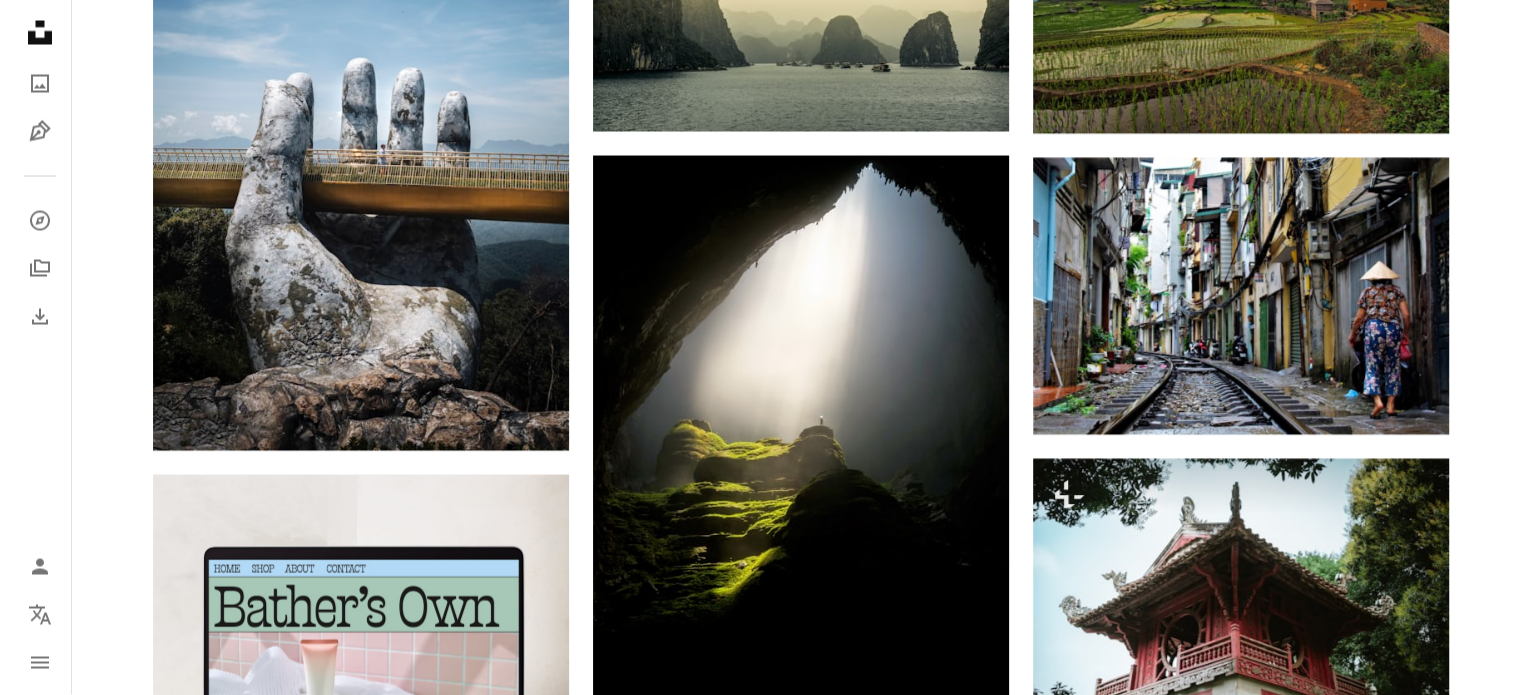 scroll, scrollTop: 3900, scrollLeft: 0, axis: vertical 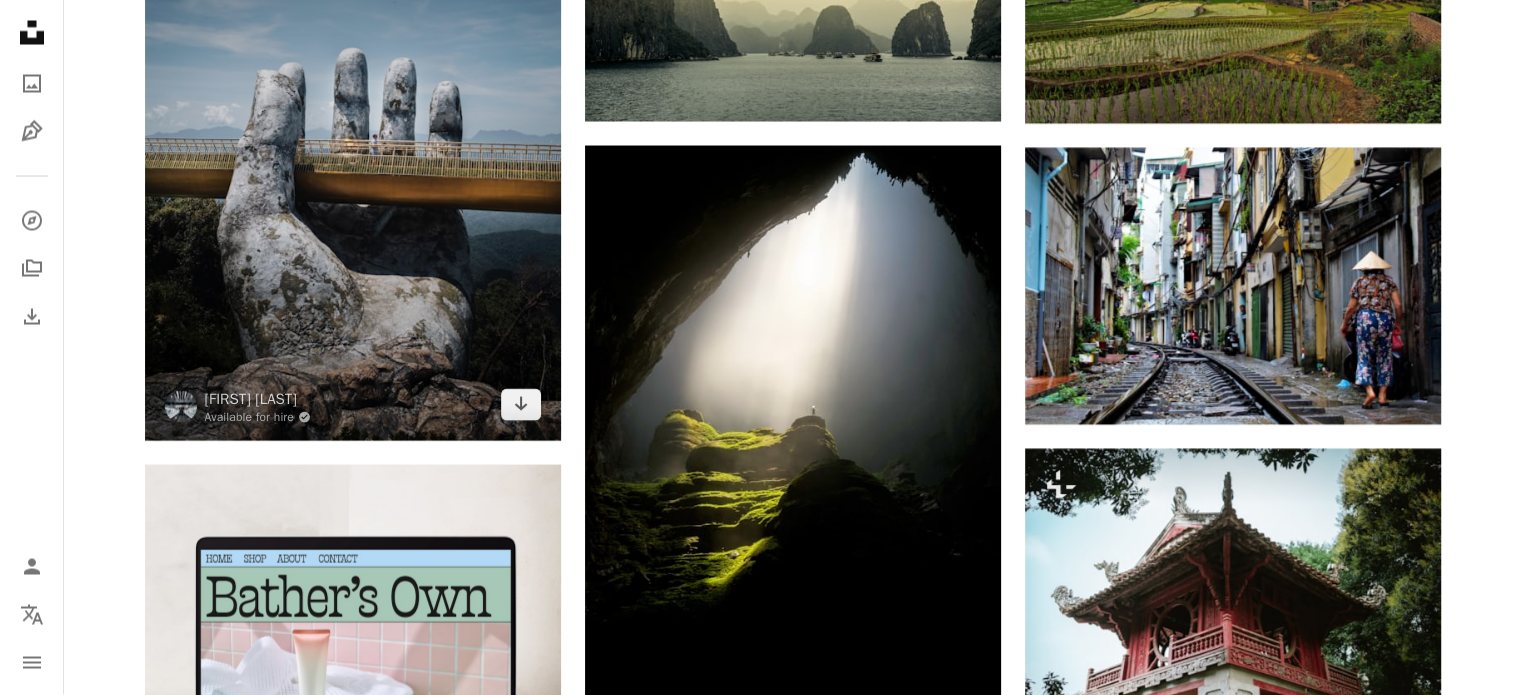 click at bounding box center (353, 181) 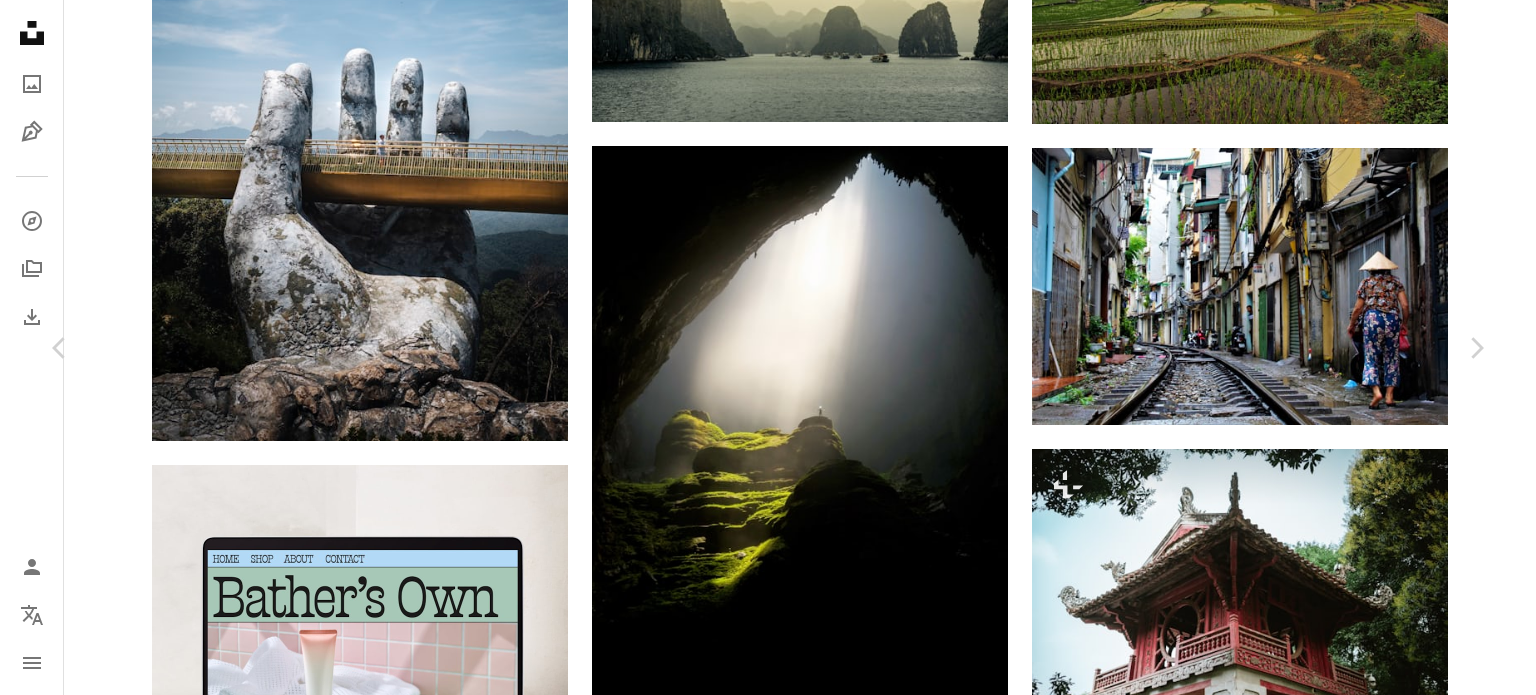 scroll, scrollTop: 0, scrollLeft: 0, axis: both 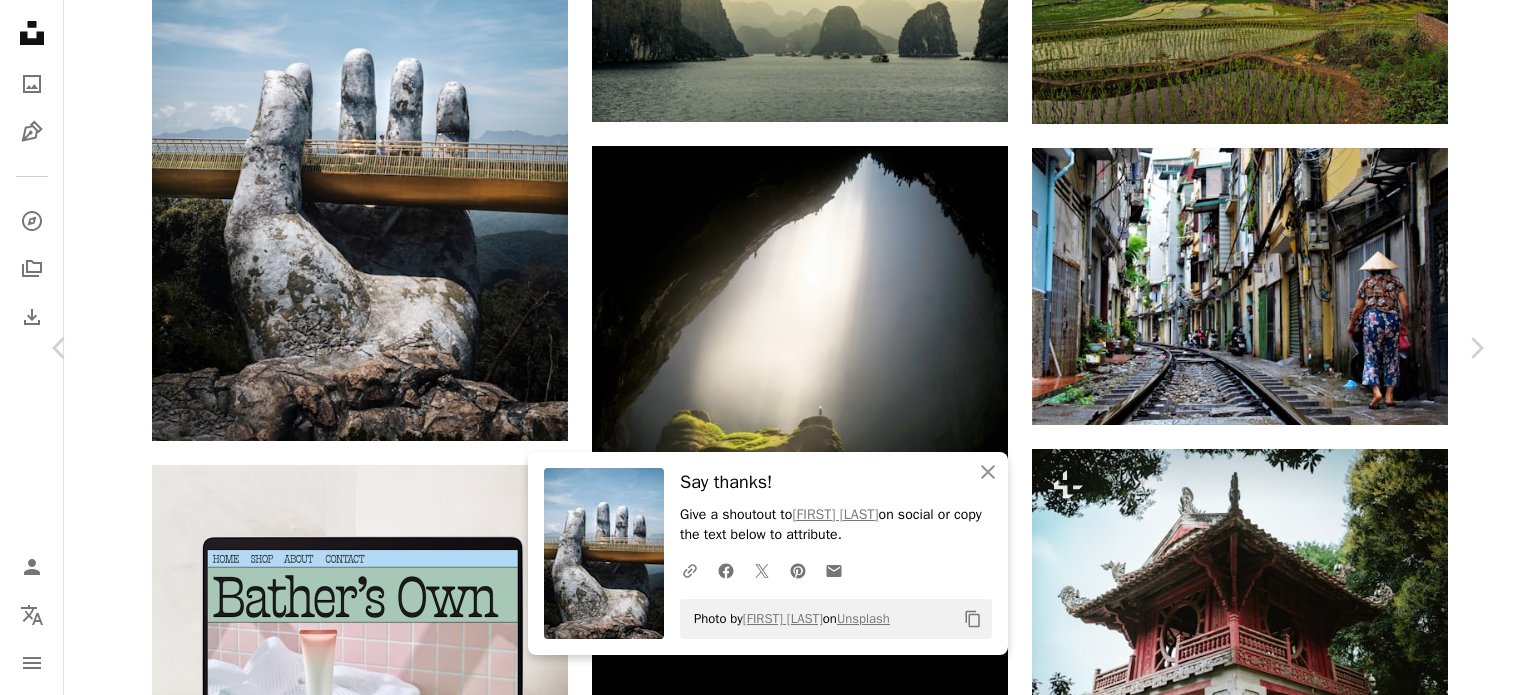 click on "An X shape Chevron left Chevron right An X shape Close Say thanks! Give a shoutout to  [FIRST] [LAST]  on social or copy the text below to attribute. A URL sharing icon (chains) Facebook icon X (formerly Twitter) icon Pinterest icon An envelope Photo by  [FIRST] [LAST]  on  Unsplash
Copy content [FIRST] [LAST] Available for hire A checkmark inside of a circle A heart A plus sign Download free Chevron down Zoom in Views 1,095,480 Downloads 14,967 Featured in Photos A forward-right arrow Share Info icon Info More Actions Danang Hand Bridge A map marker [CITY], [COUNTRY] Calendar outlined Published on  [MONTH] [DAY], [YEAR] Camera SONY, ILCE-7M3 Safety Free to use under the  Unsplash License architecture hand vietnam bridge unique live danang building human clothing wood outdoors apparel port dock pier waterfront boardwalk handrail promontory HD Wallpapers Browse premium related images on iStock  |  Save 20% with code UNSPLASH20 View more on iStock  ↗ Related images A heart A plus sign [FIRST] [LAST] Available for hire A checkmark inside of a circle Arrow pointing down A heart A plus sign" at bounding box center [768, 7281] 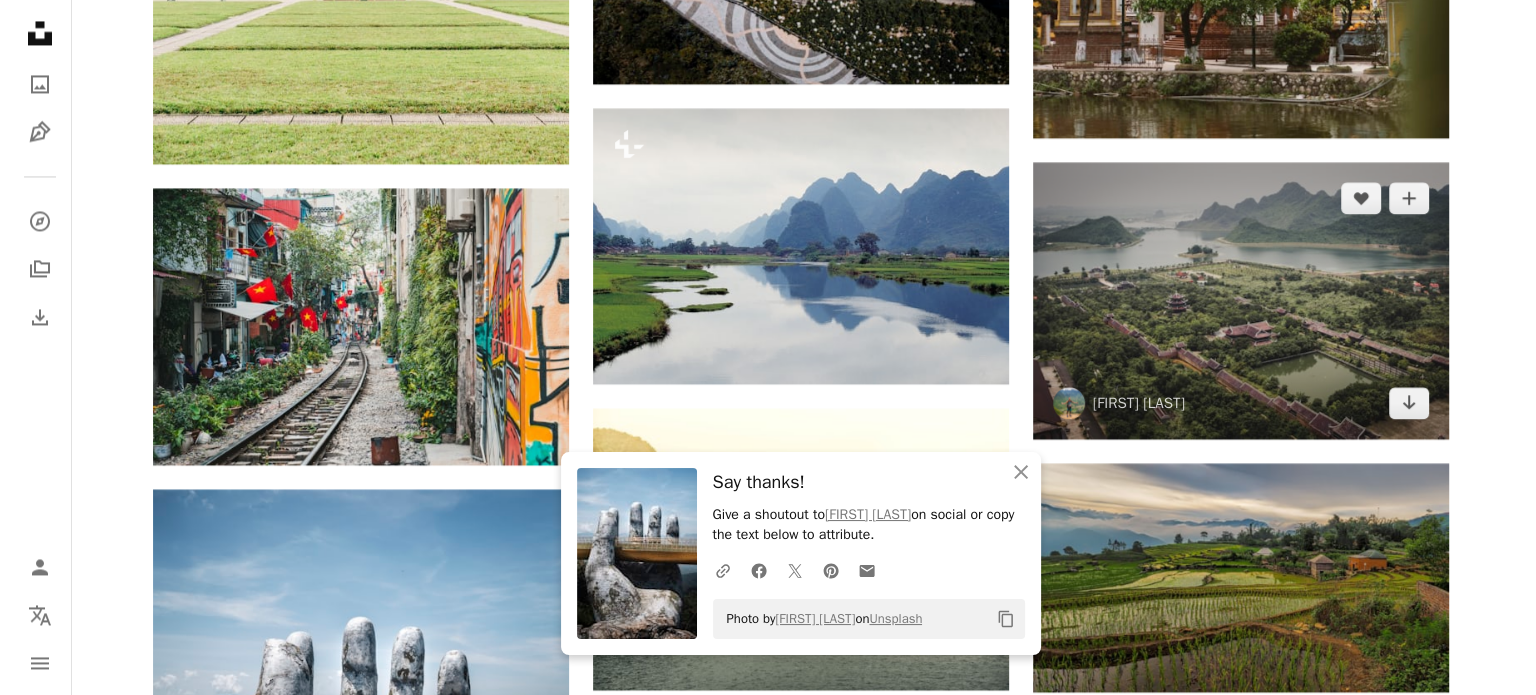scroll, scrollTop: 3500, scrollLeft: 0, axis: vertical 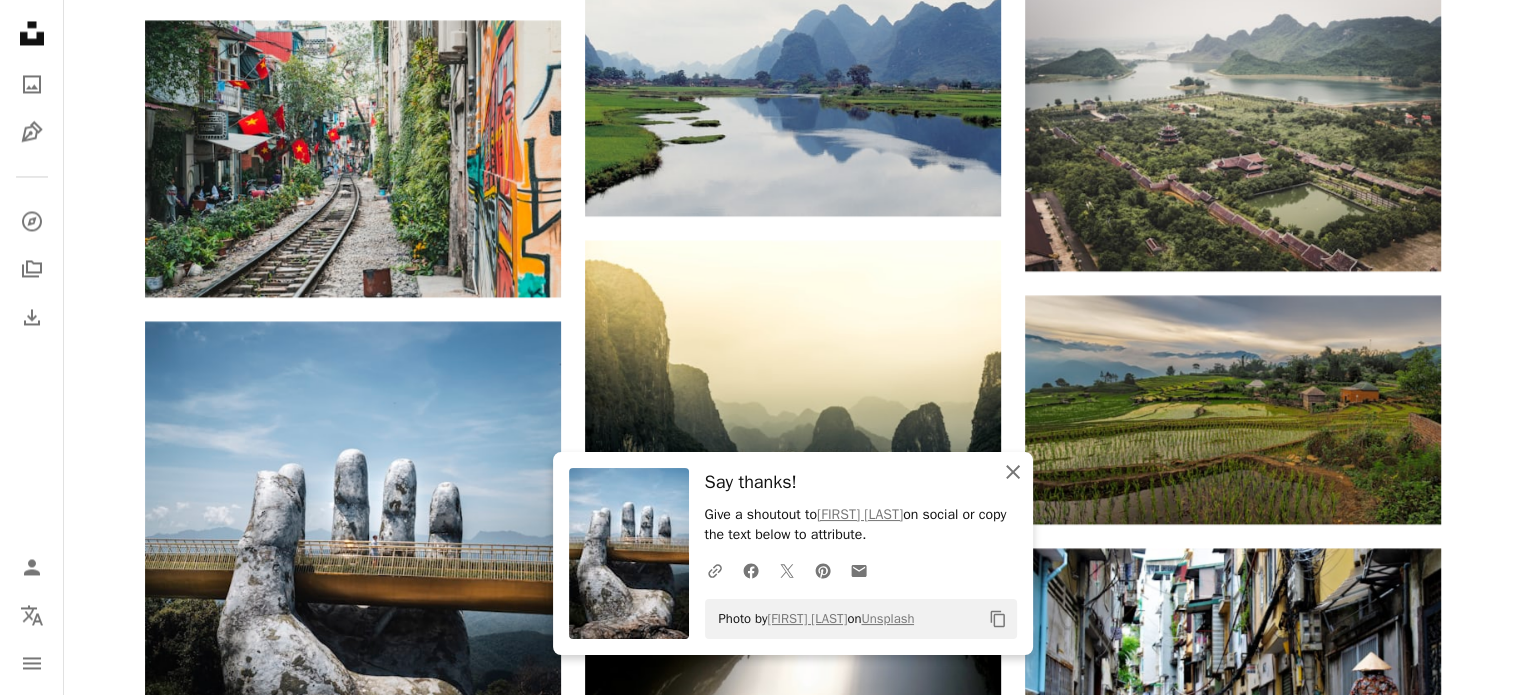 click on "An X shape" 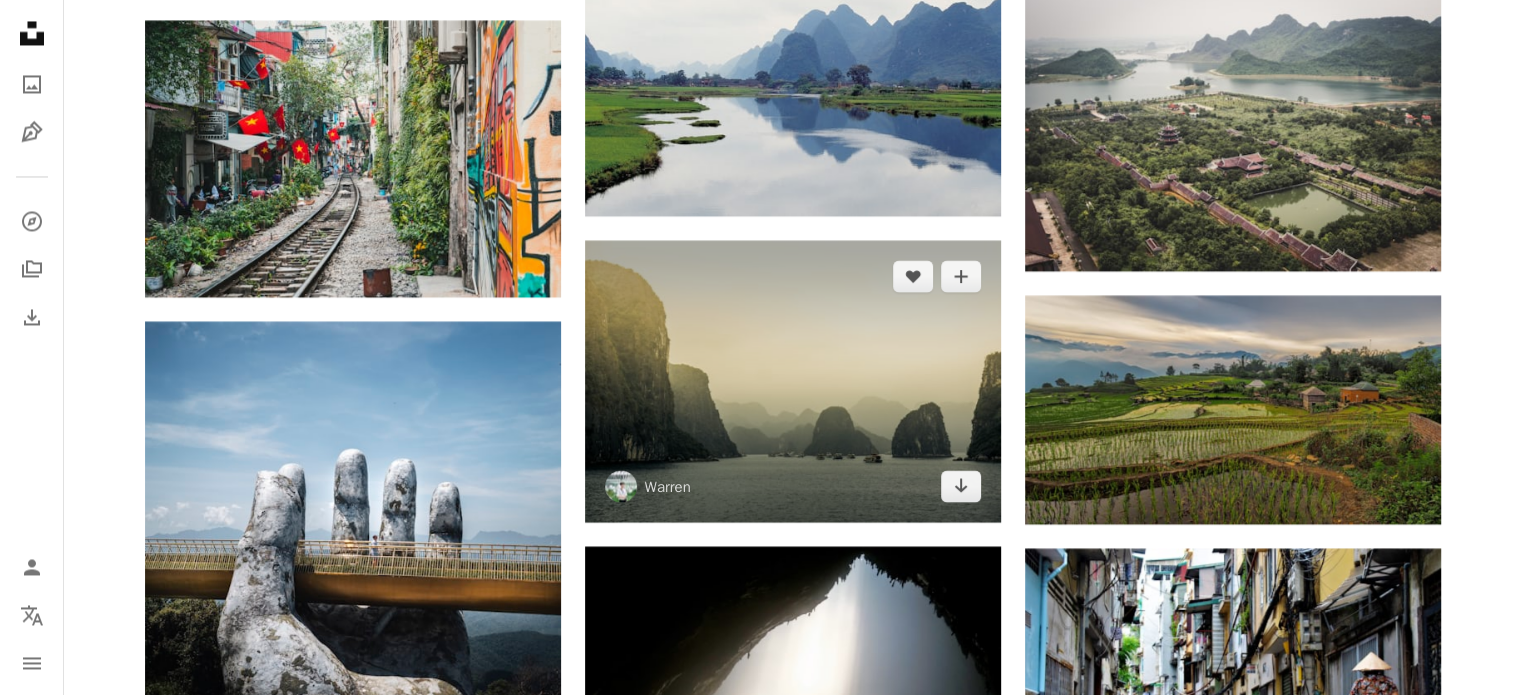 click at bounding box center (793, 380) 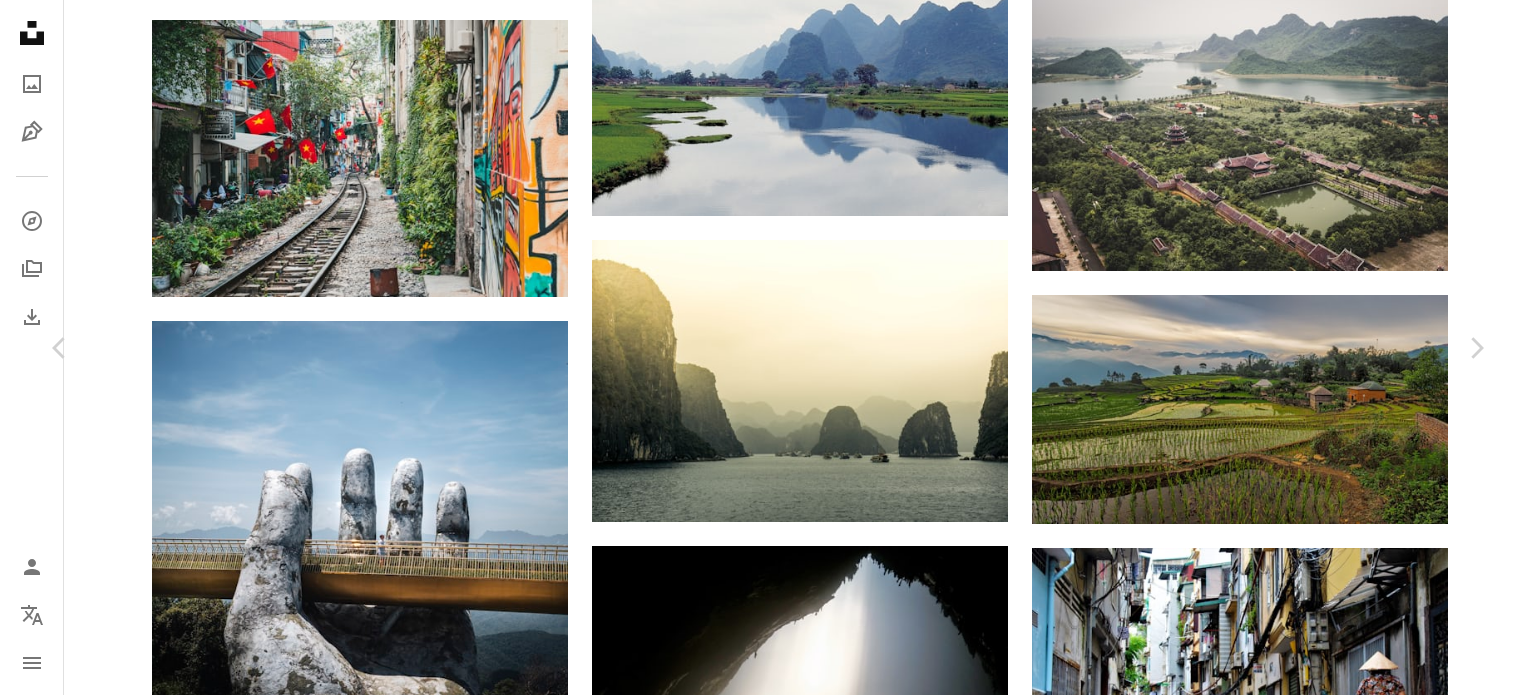 scroll, scrollTop: 0, scrollLeft: 0, axis: both 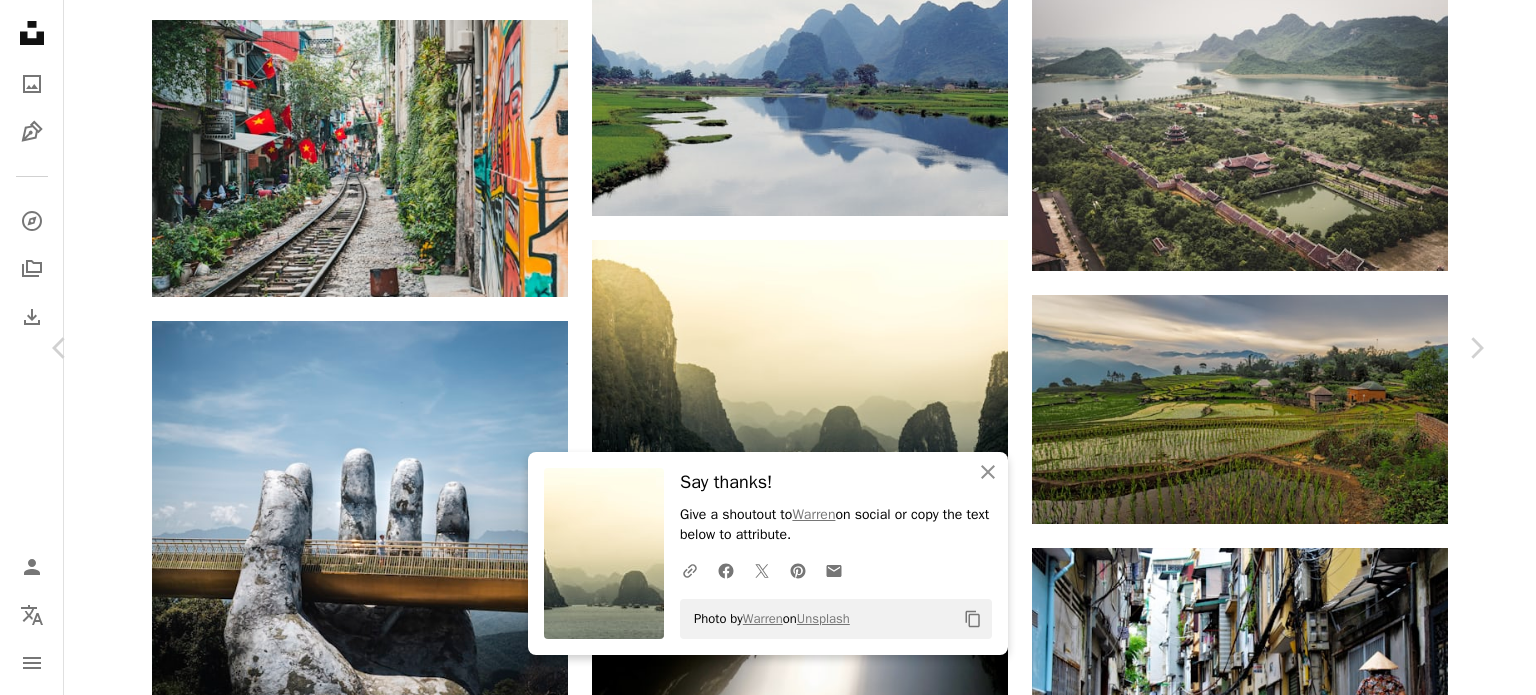 click 